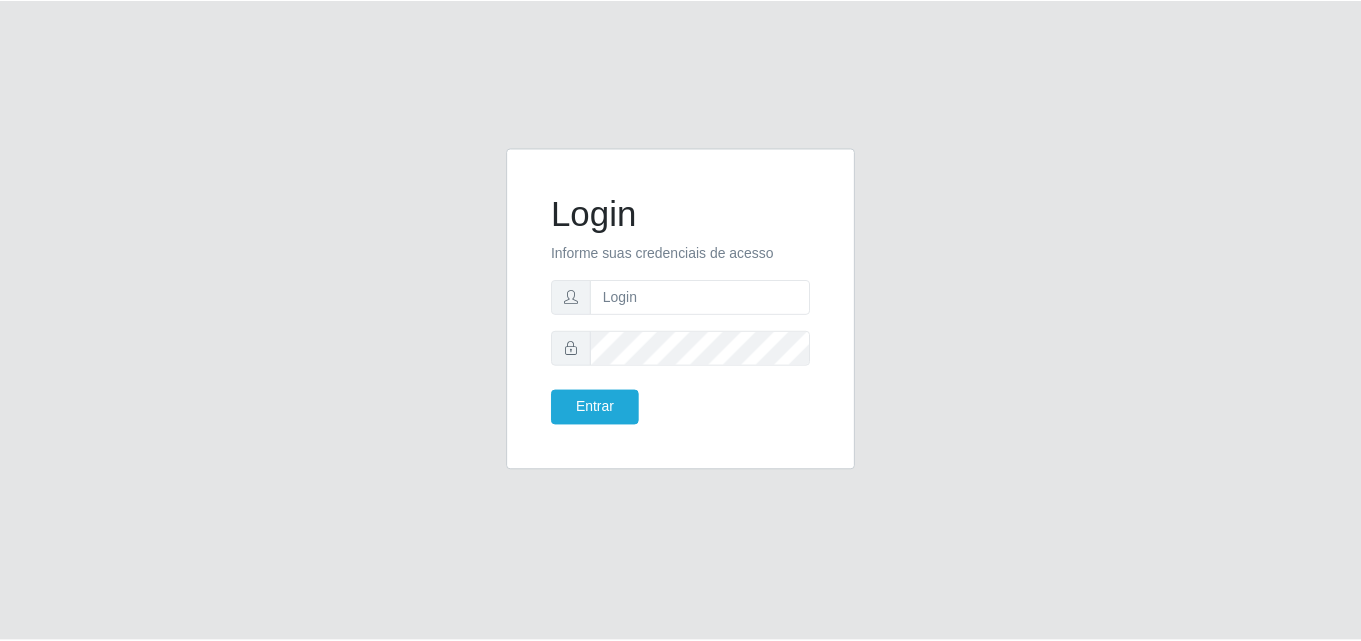 scroll, scrollTop: 0, scrollLeft: 0, axis: both 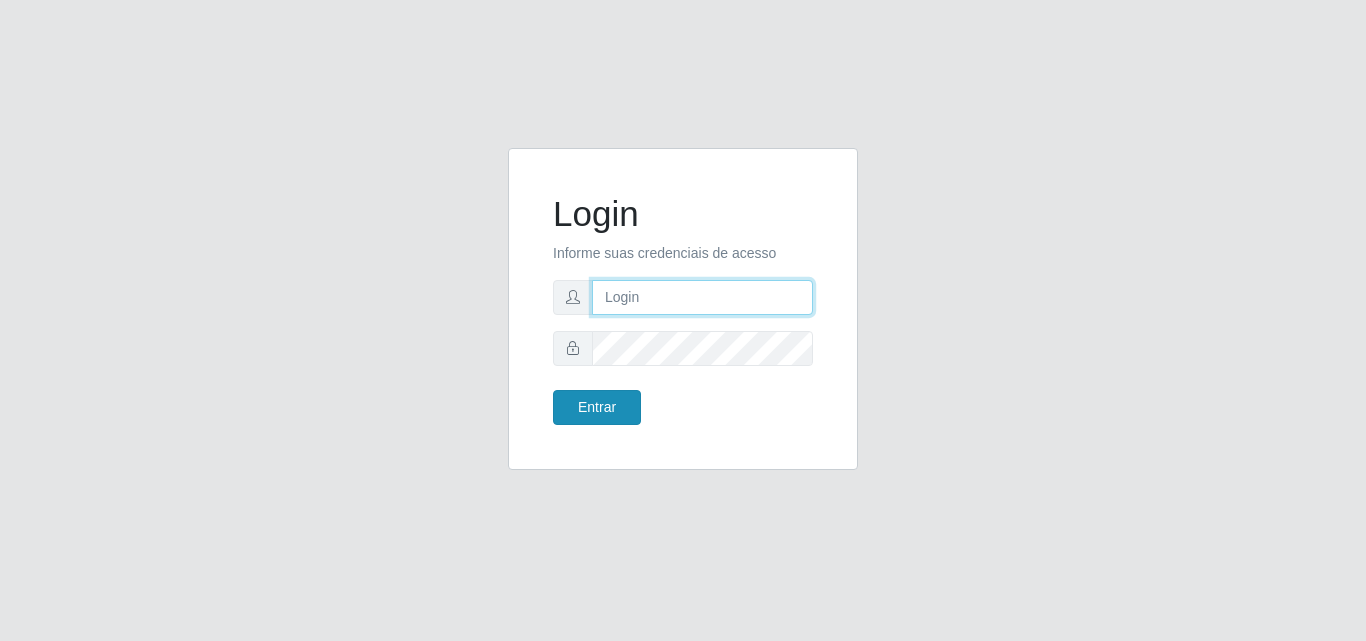 type on "[EMAIL]" 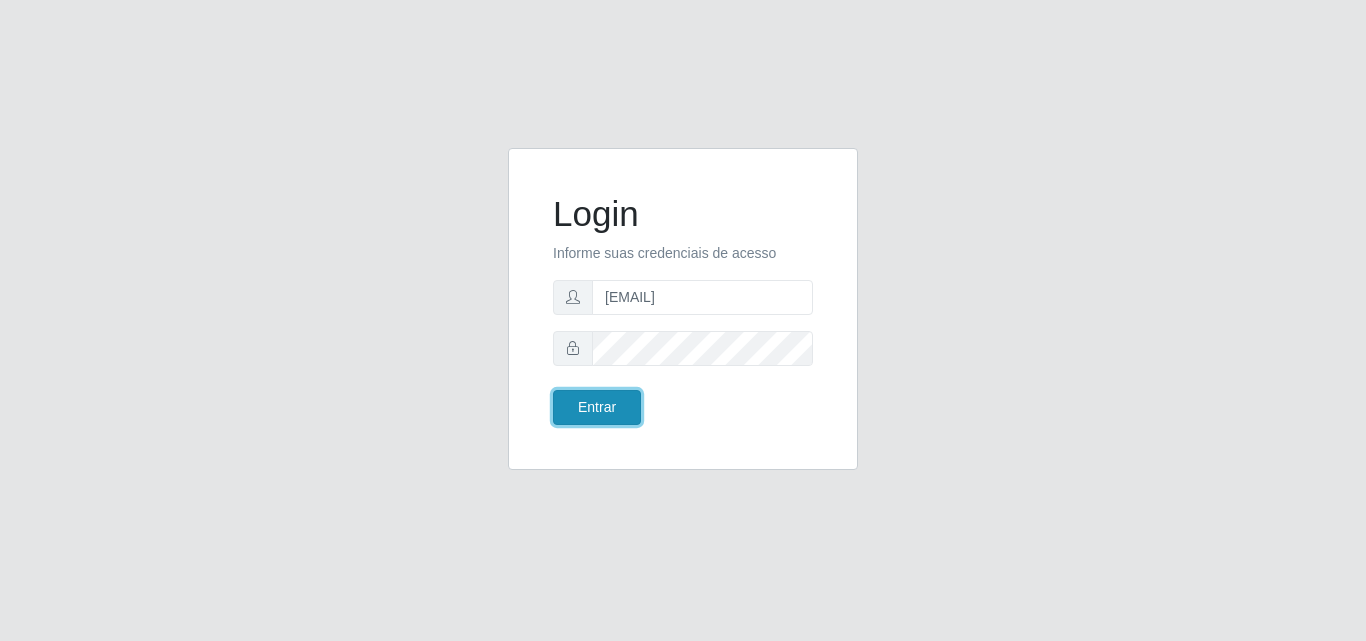 click on "Entrar" at bounding box center (597, 407) 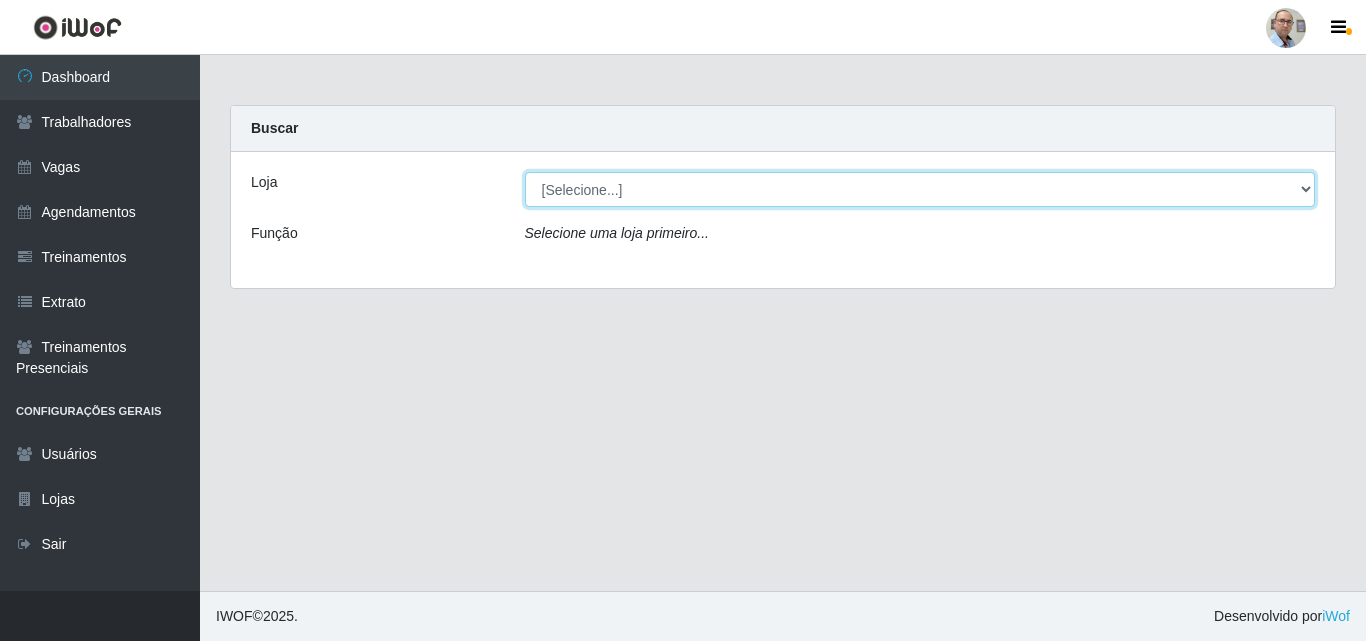 click on "[Selecione...] Mar Vermelho - Loja 04" at bounding box center [920, 189] 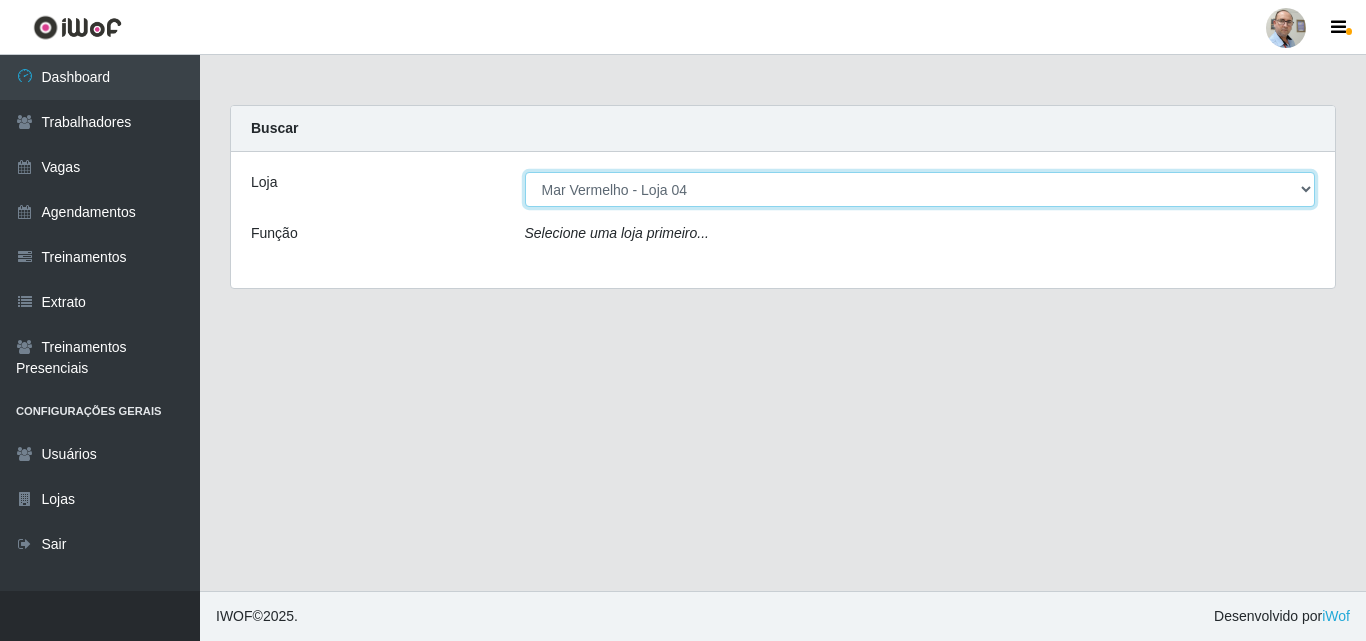 click on "[Selecione...] Mar Vermelho - Loja 04" at bounding box center [920, 189] 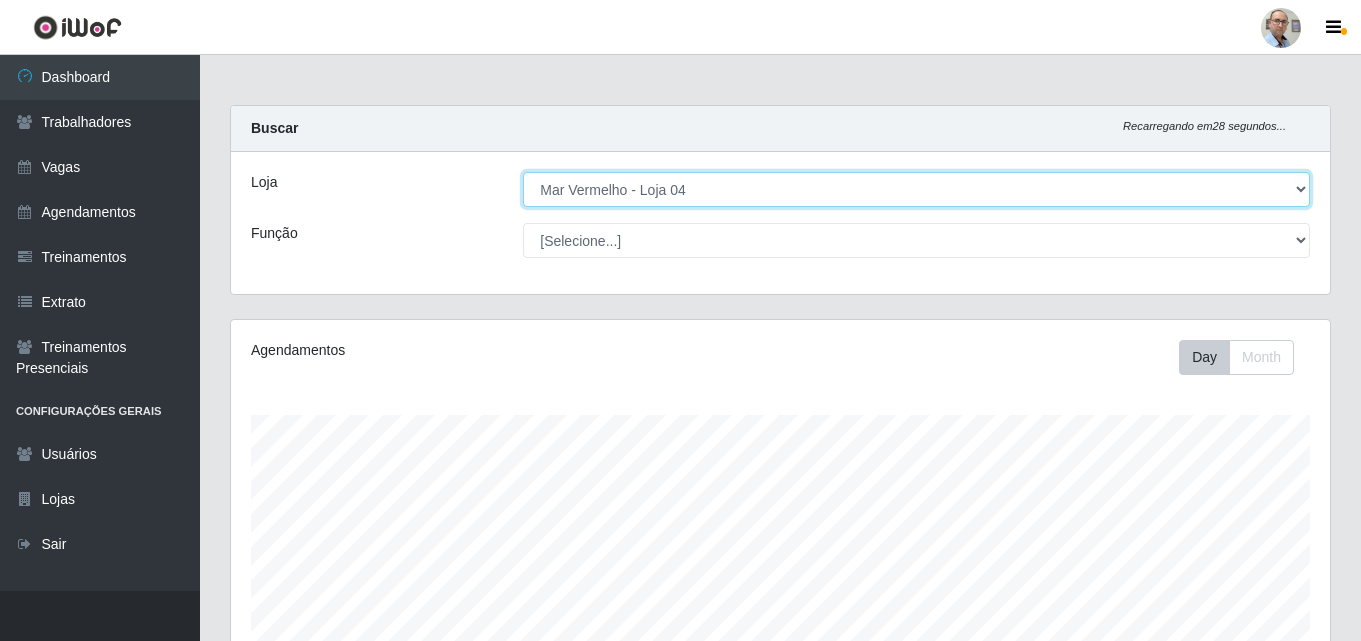 scroll, scrollTop: 999585, scrollLeft: 998901, axis: both 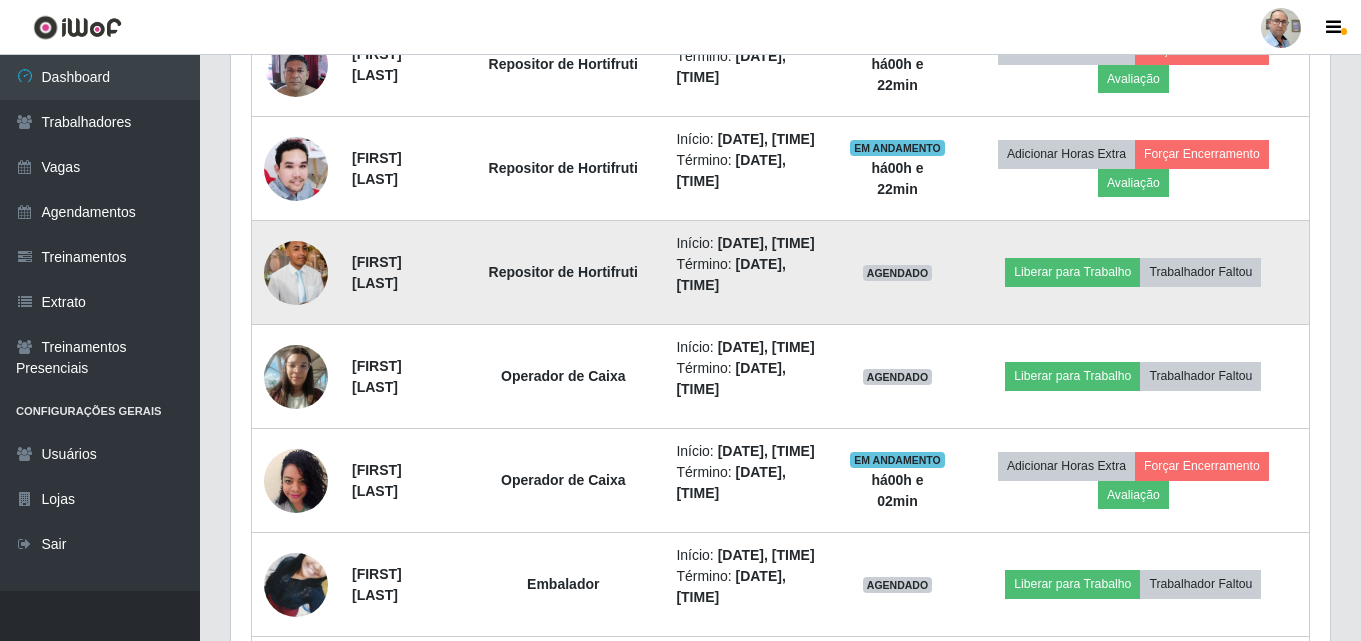 click at bounding box center (296, 273) 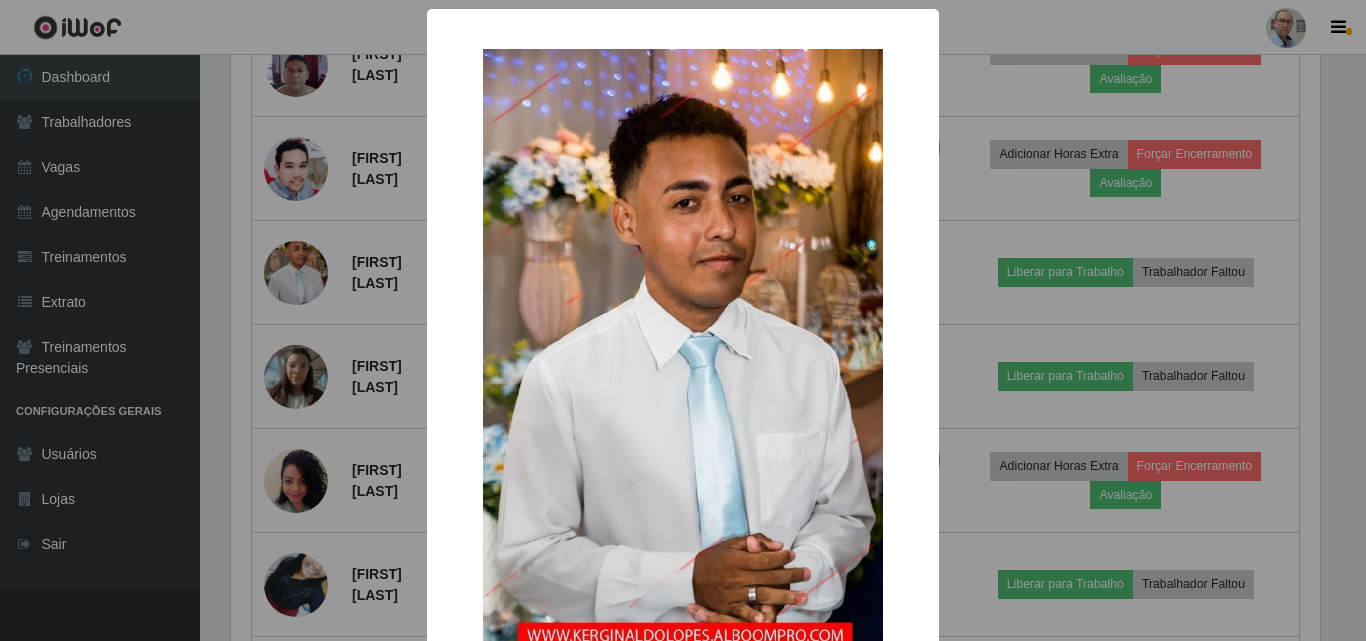 click on "× OK Cancel" at bounding box center [683, 320] 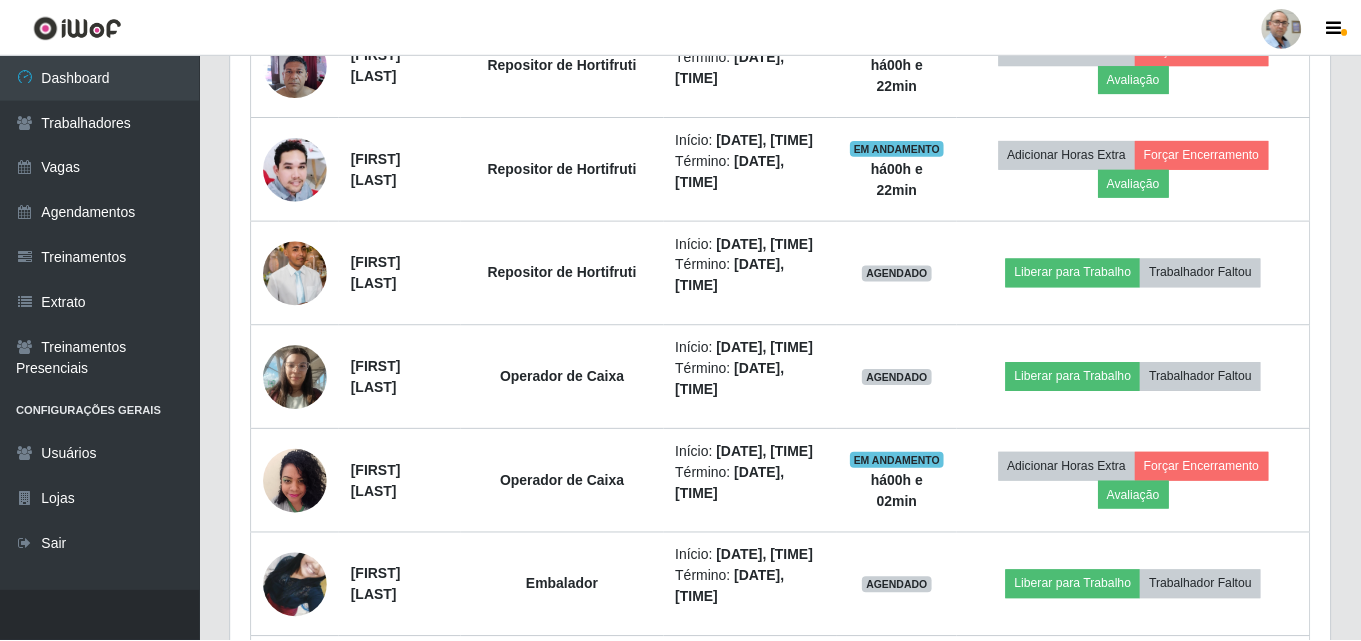 scroll, scrollTop: 999585, scrollLeft: 998901, axis: both 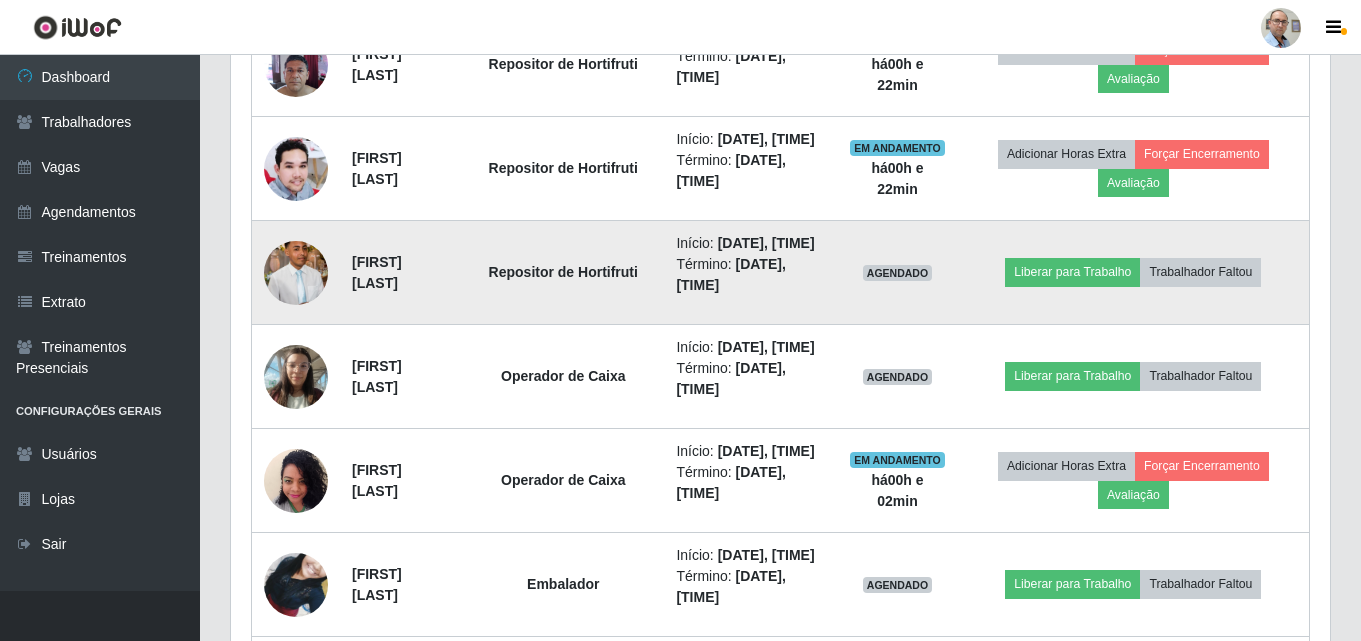 click at bounding box center (296, 273) 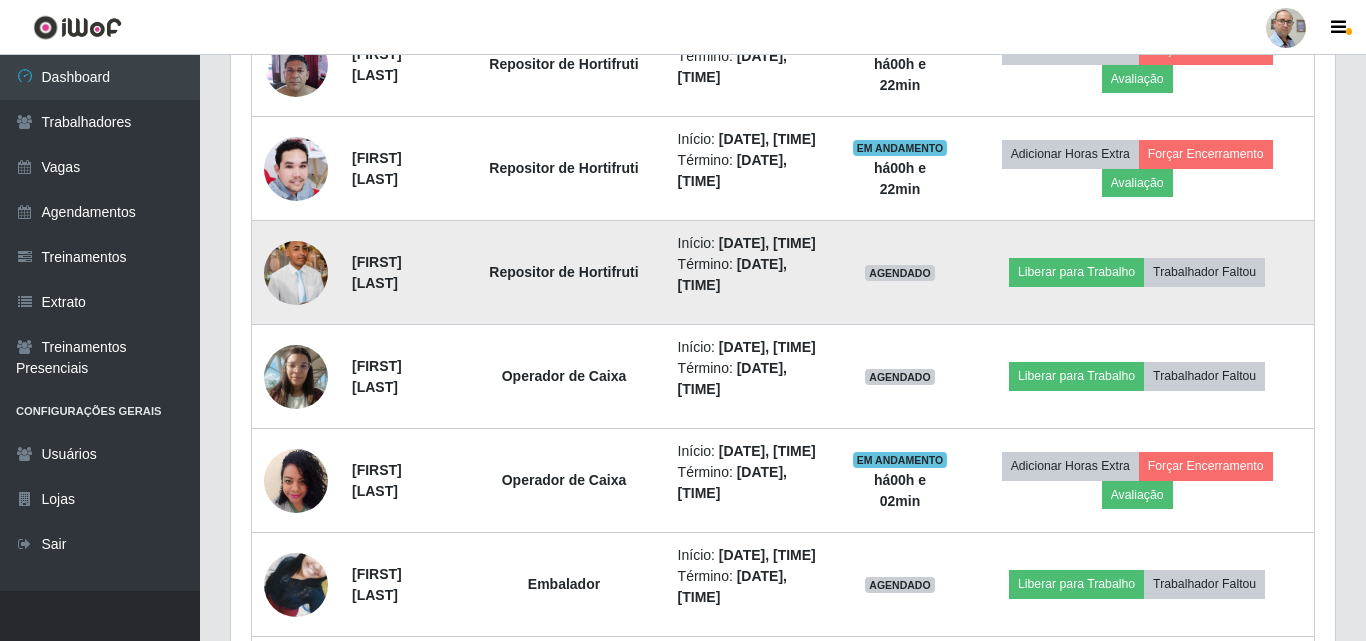 scroll, scrollTop: 999585, scrollLeft: 998911, axis: both 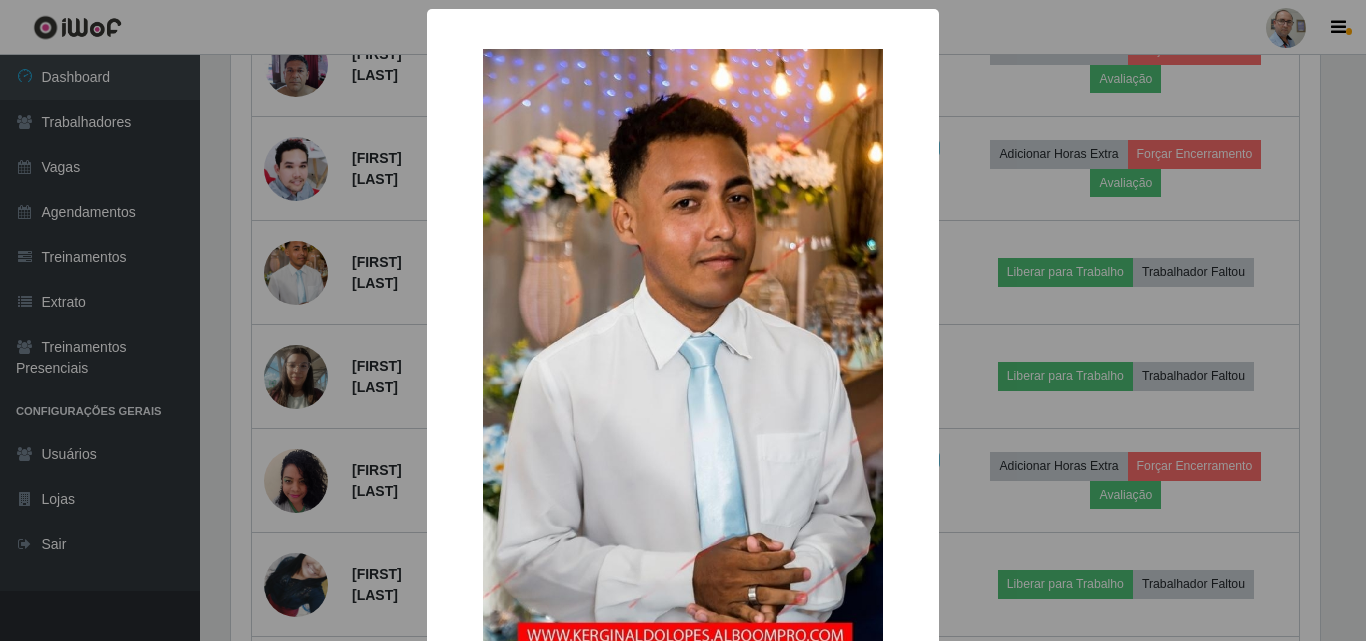 click on "× OK Cancel" at bounding box center (683, 320) 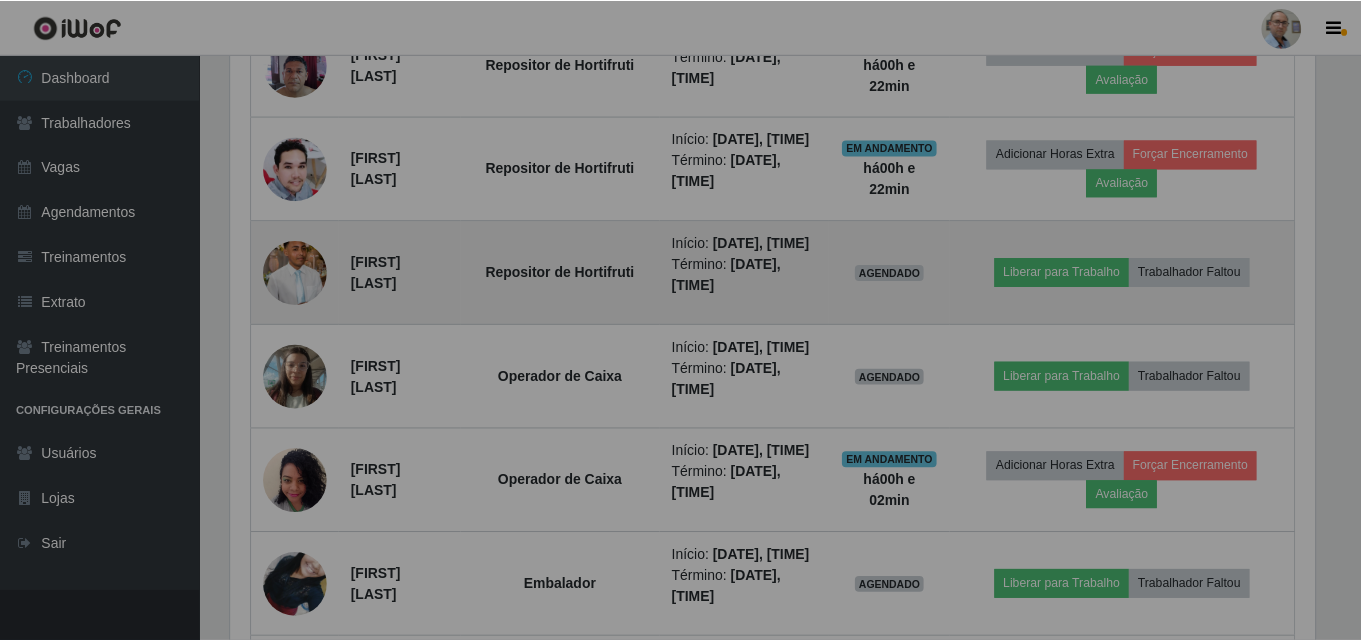 scroll, scrollTop: 999585, scrollLeft: 998901, axis: both 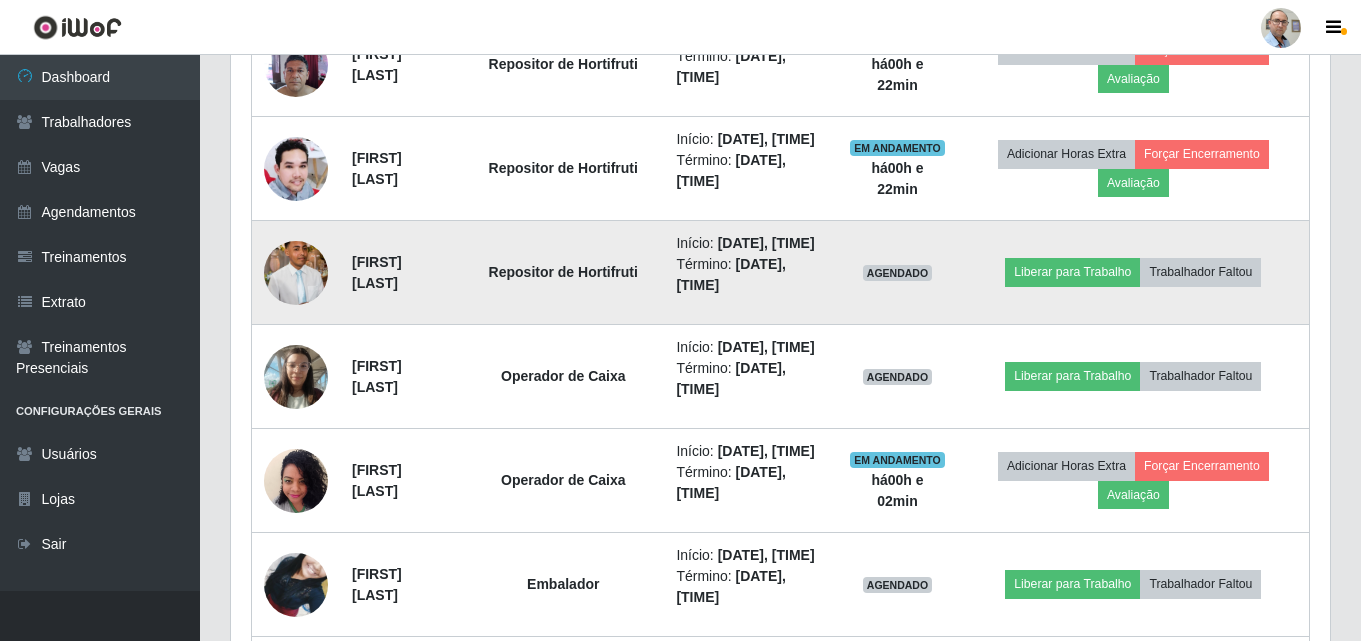 click at bounding box center (296, 273) 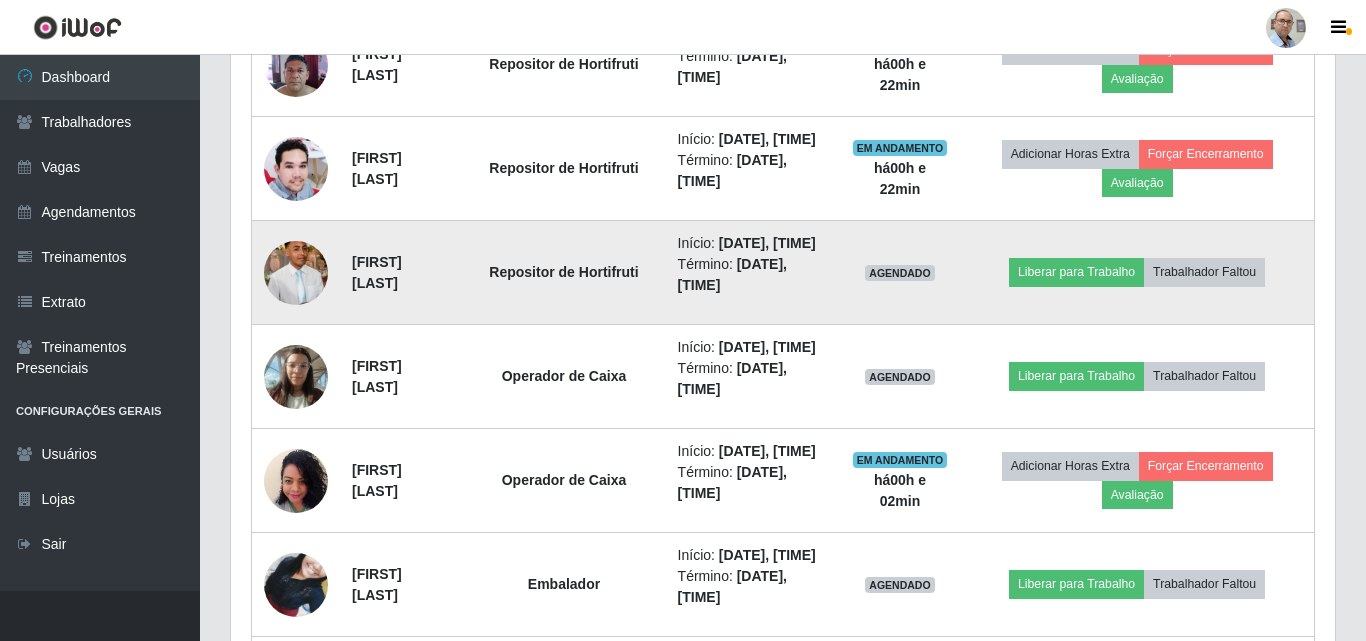 scroll, scrollTop: 999585, scrollLeft: 998911, axis: both 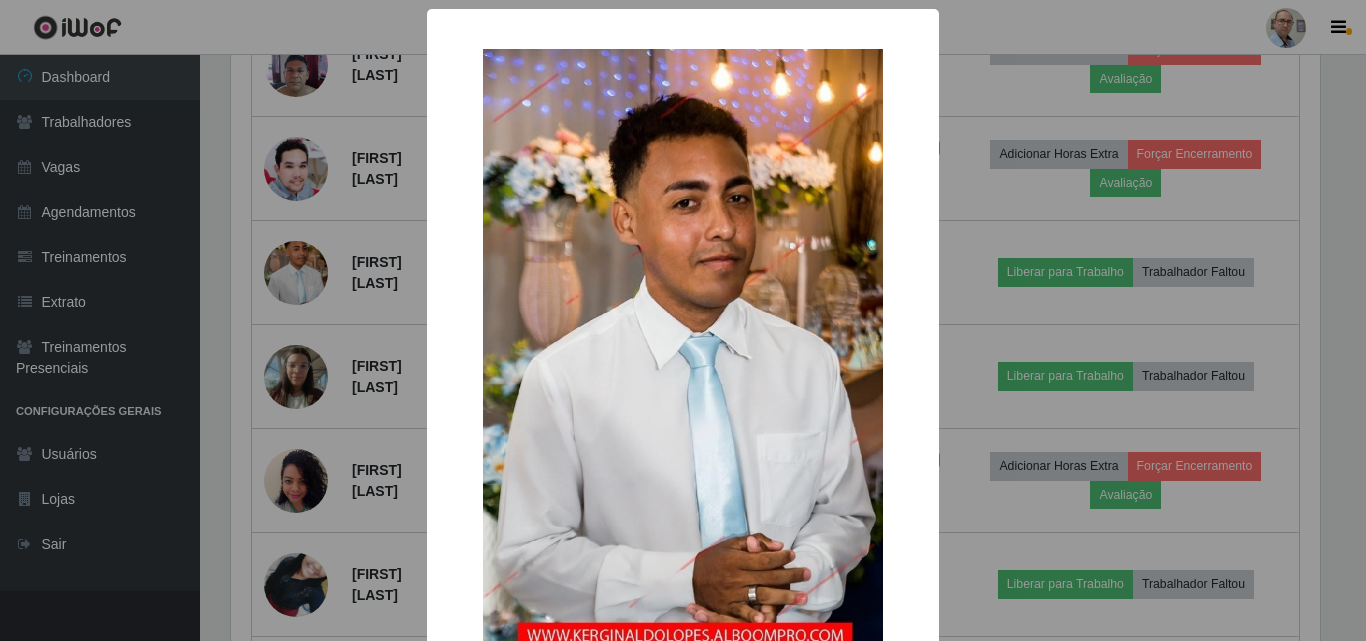 click on "× OK Cancel" at bounding box center (683, 320) 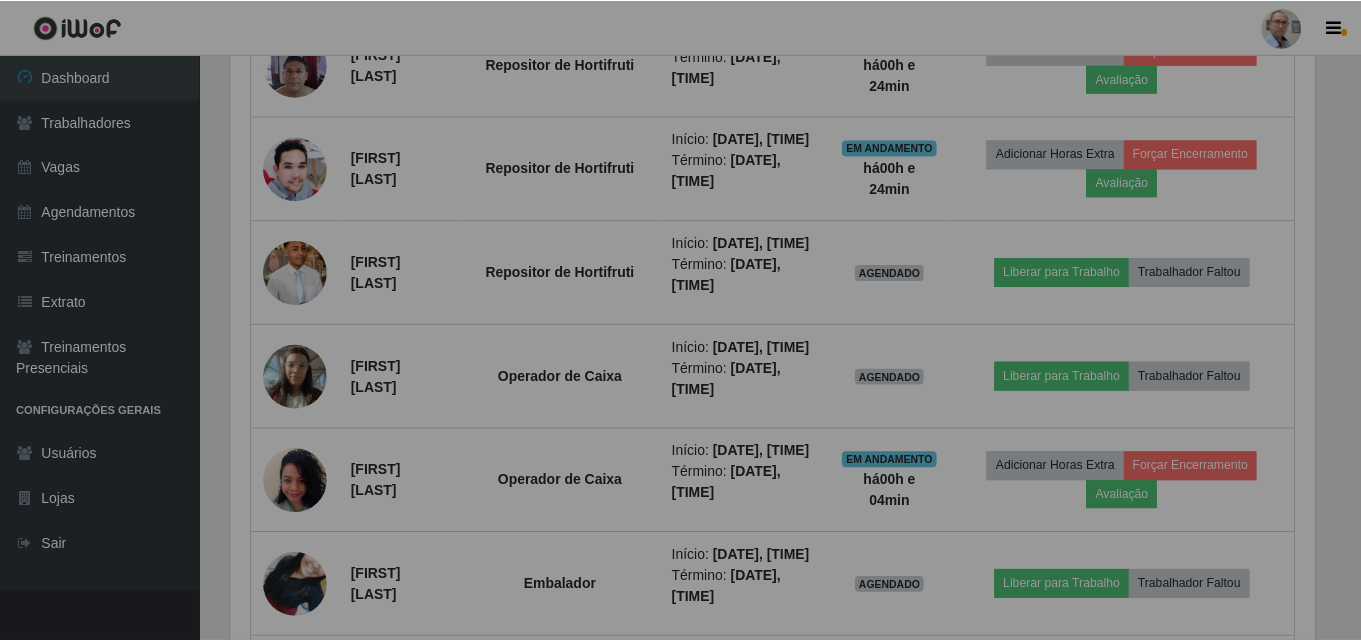 scroll, scrollTop: 999585, scrollLeft: 998901, axis: both 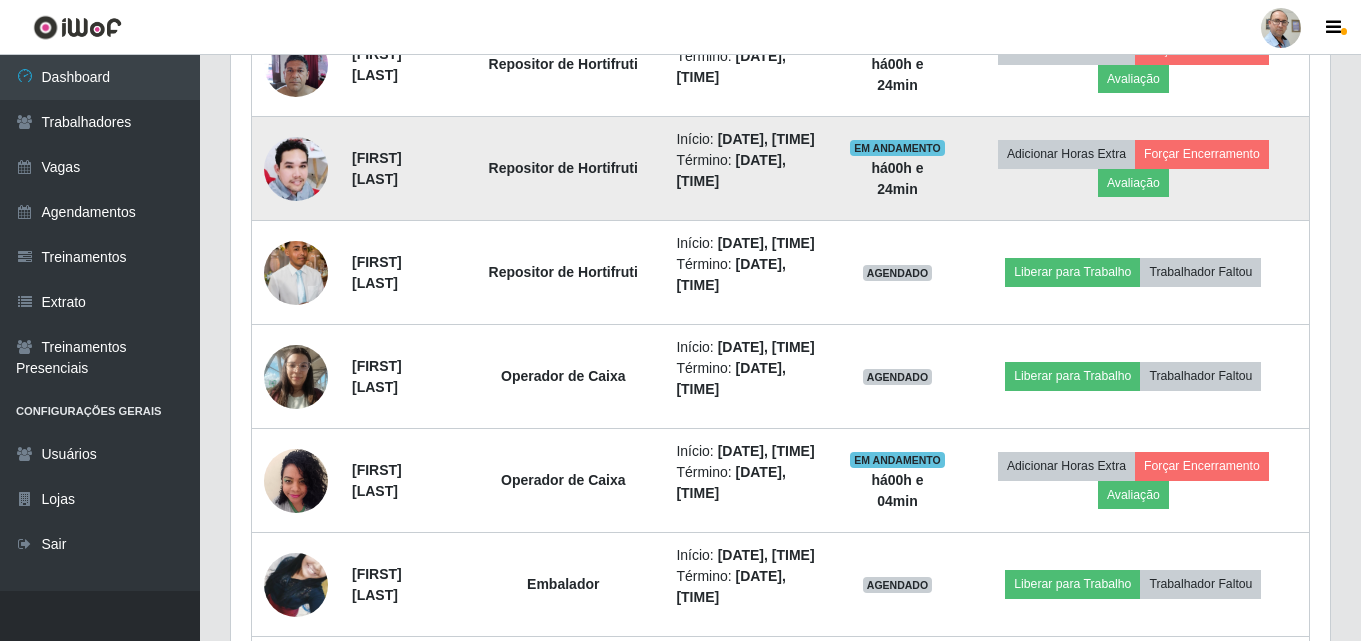 click at bounding box center (296, 169) 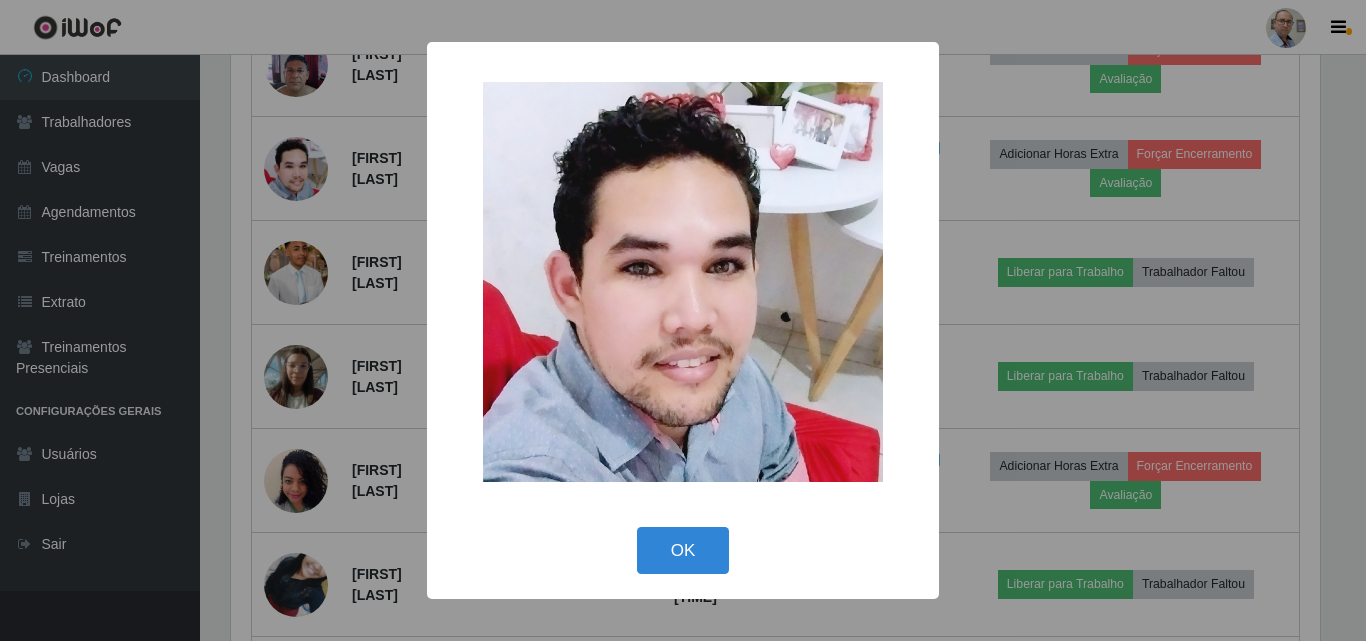 click on "× OK Cancel" at bounding box center (683, 320) 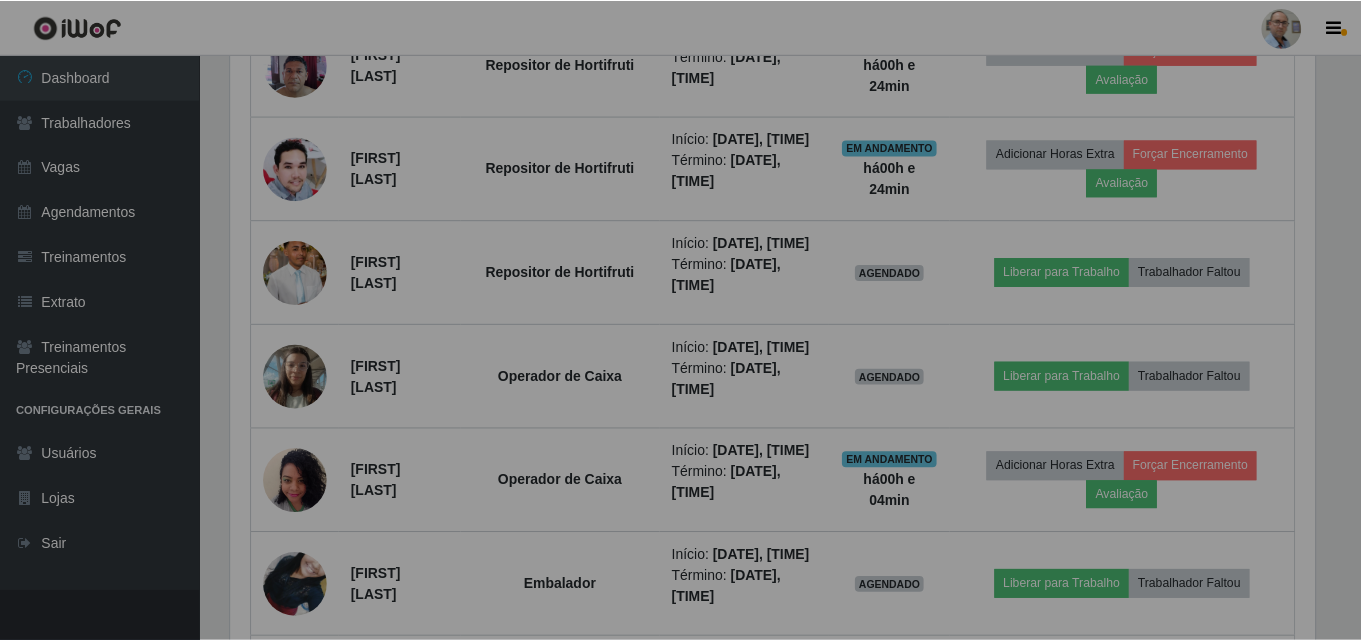 scroll, scrollTop: 999585, scrollLeft: 998901, axis: both 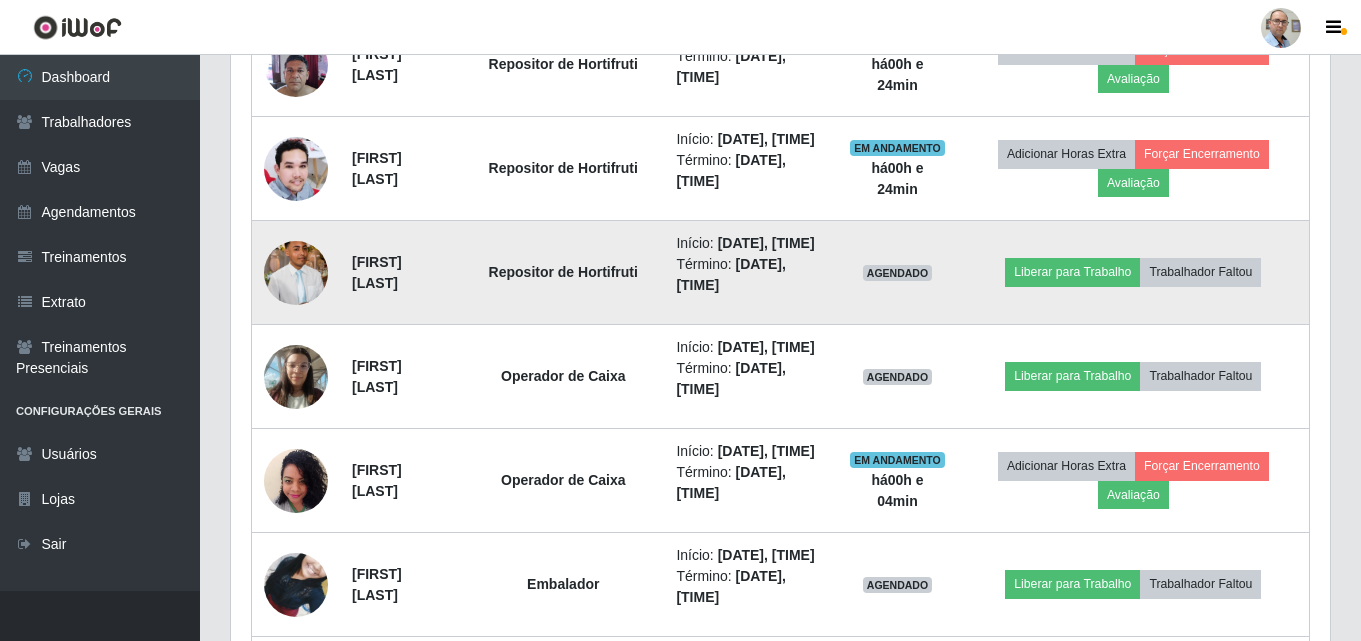 click at bounding box center (296, 273) 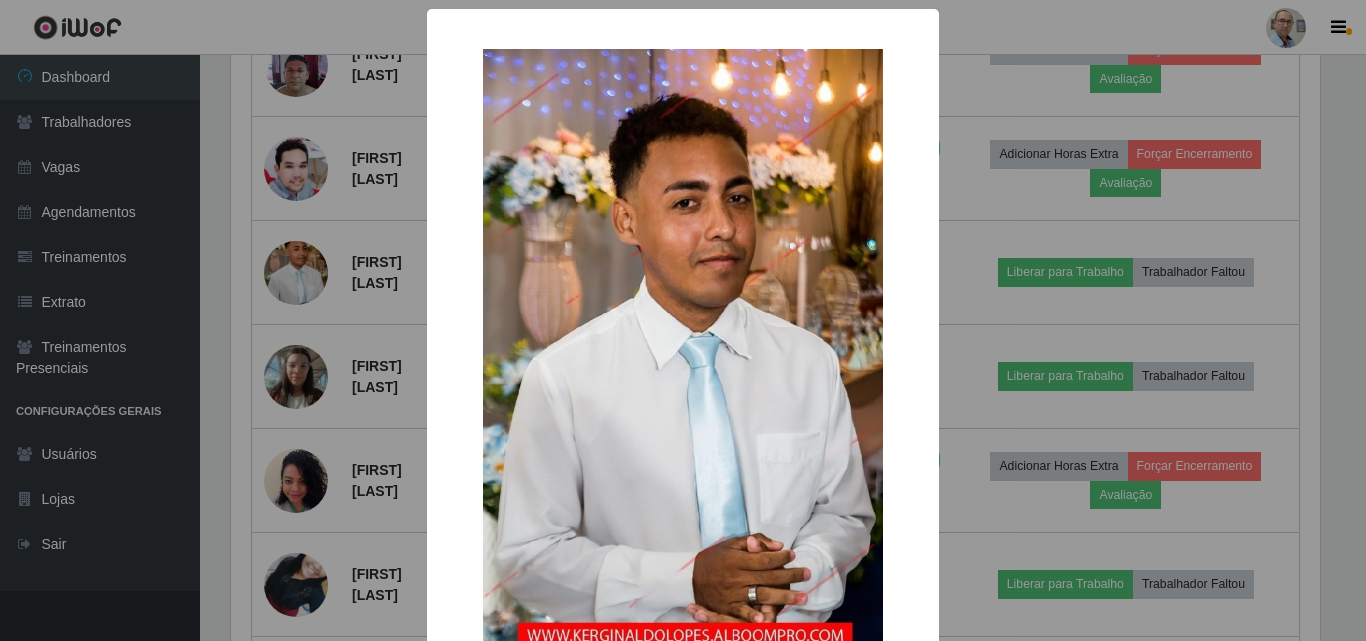 click on "× OK Cancel" at bounding box center [683, 320] 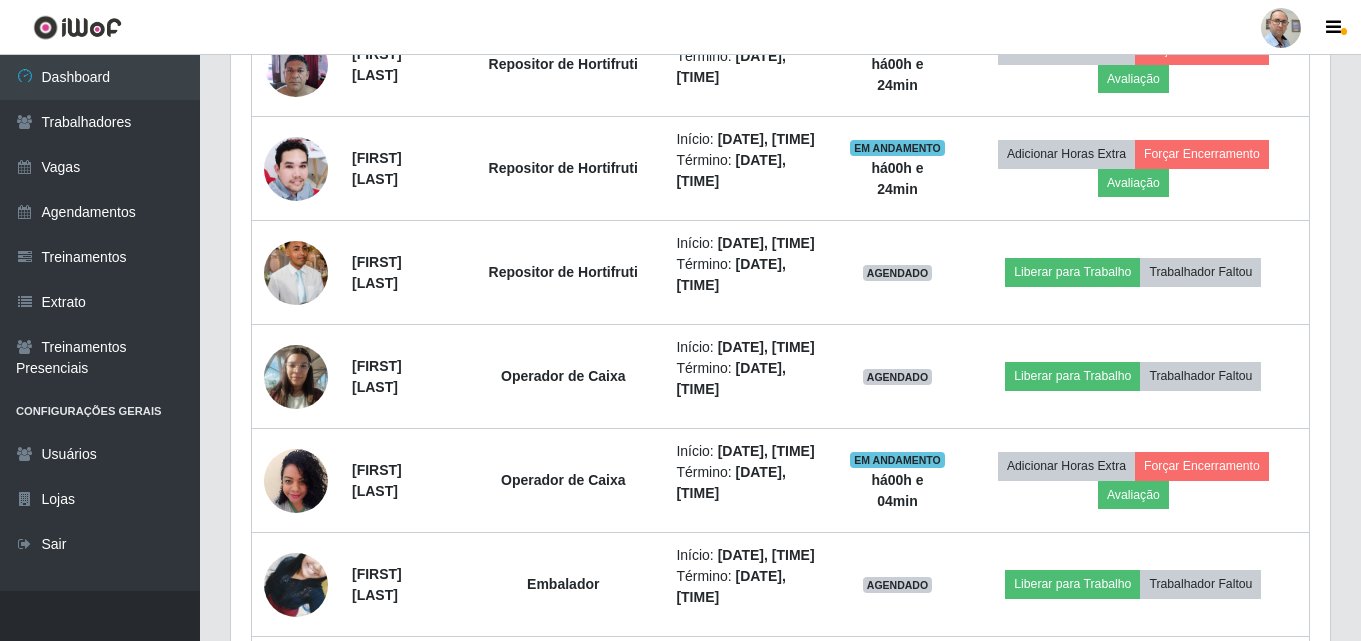 scroll, scrollTop: 999585, scrollLeft: 998901, axis: both 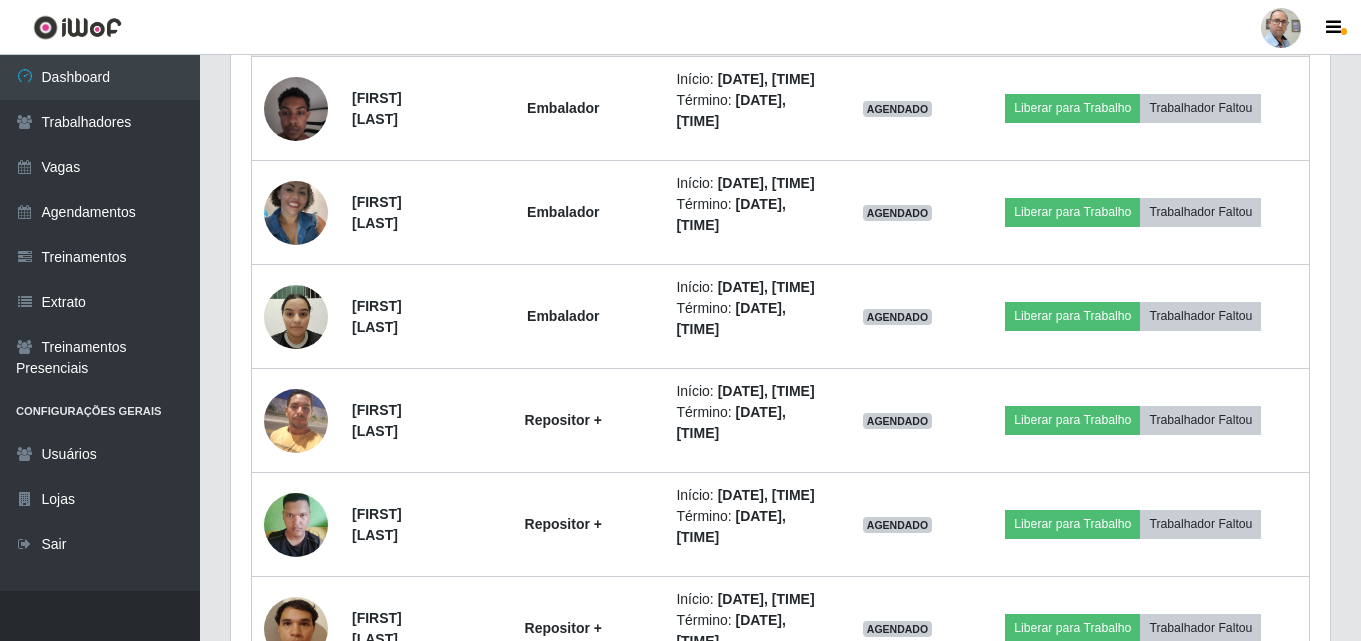 click on "Liberar para Trabalho" at bounding box center (1072, 4) 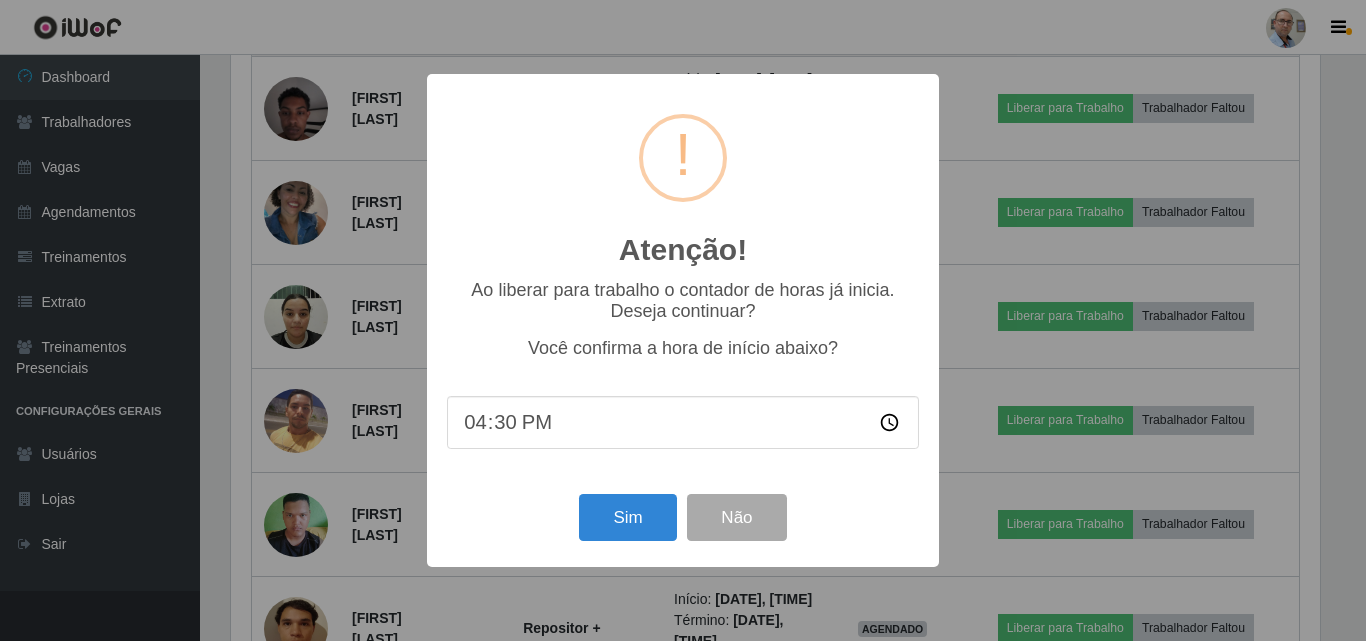 scroll, scrollTop: 999585, scrollLeft: 998911, axis: both 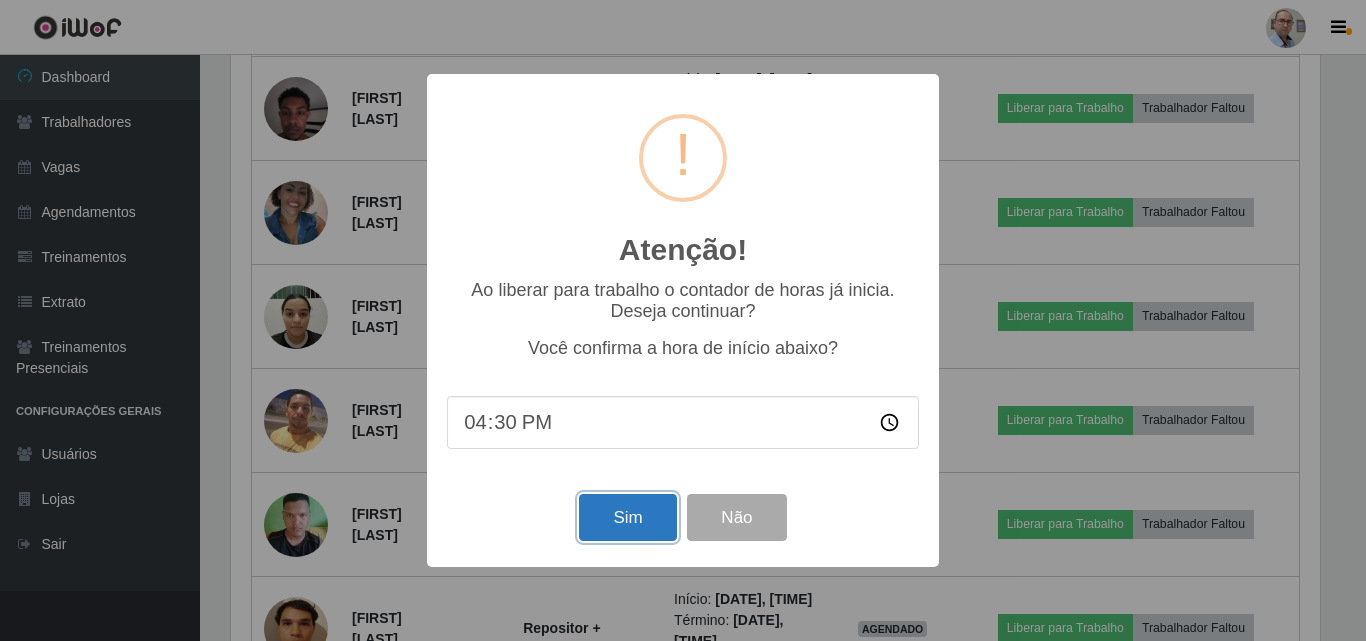 click on "Sim" at bounding box center (627, 517) 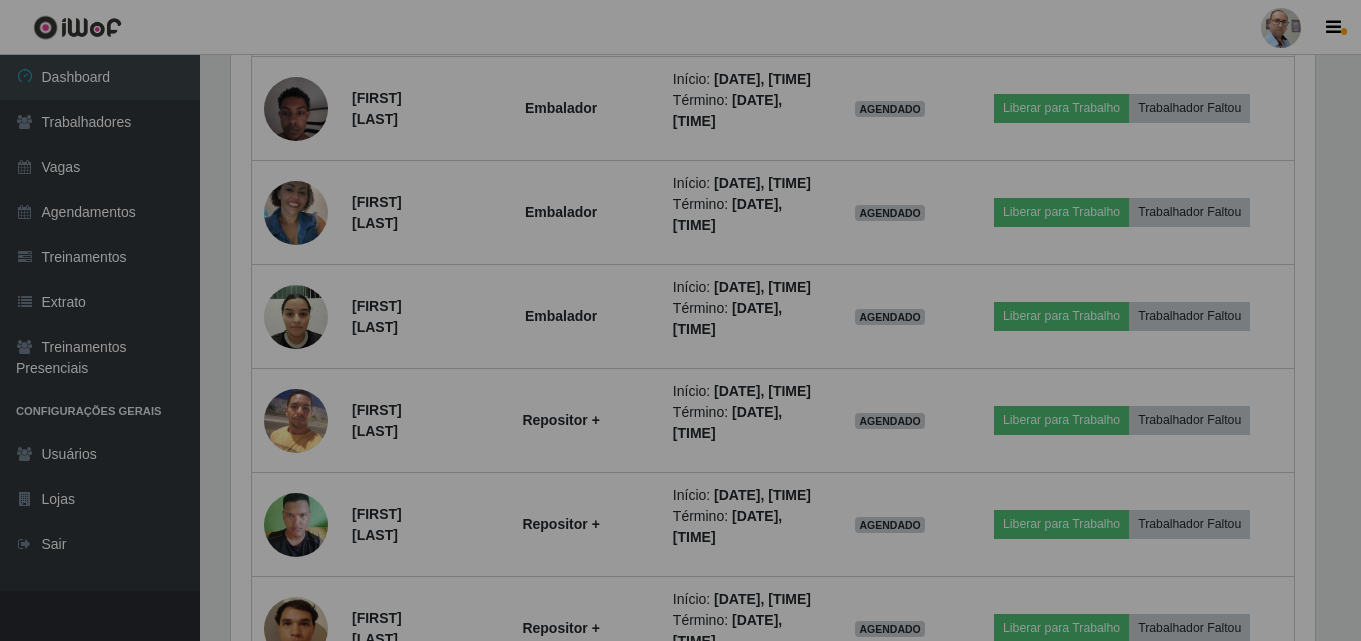 scroll, scrollTop: 999585, scrollLeft: 998901, axis: both 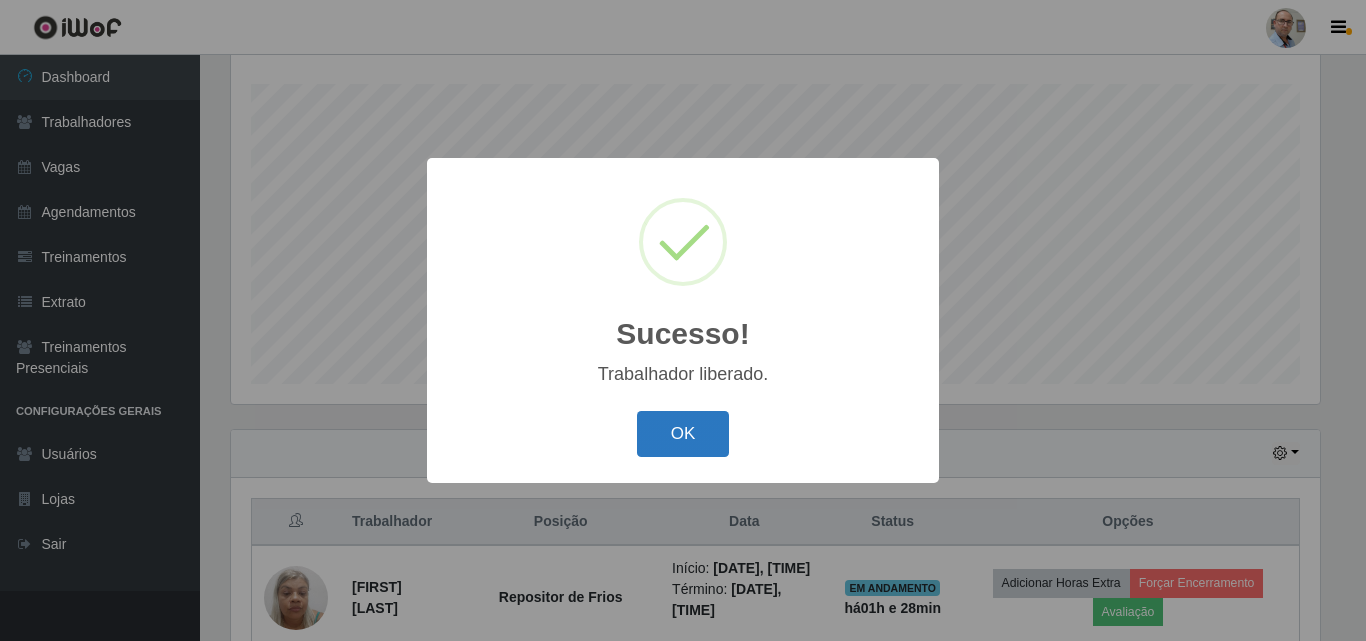 click on "OK" at bounding box center (683, 434) 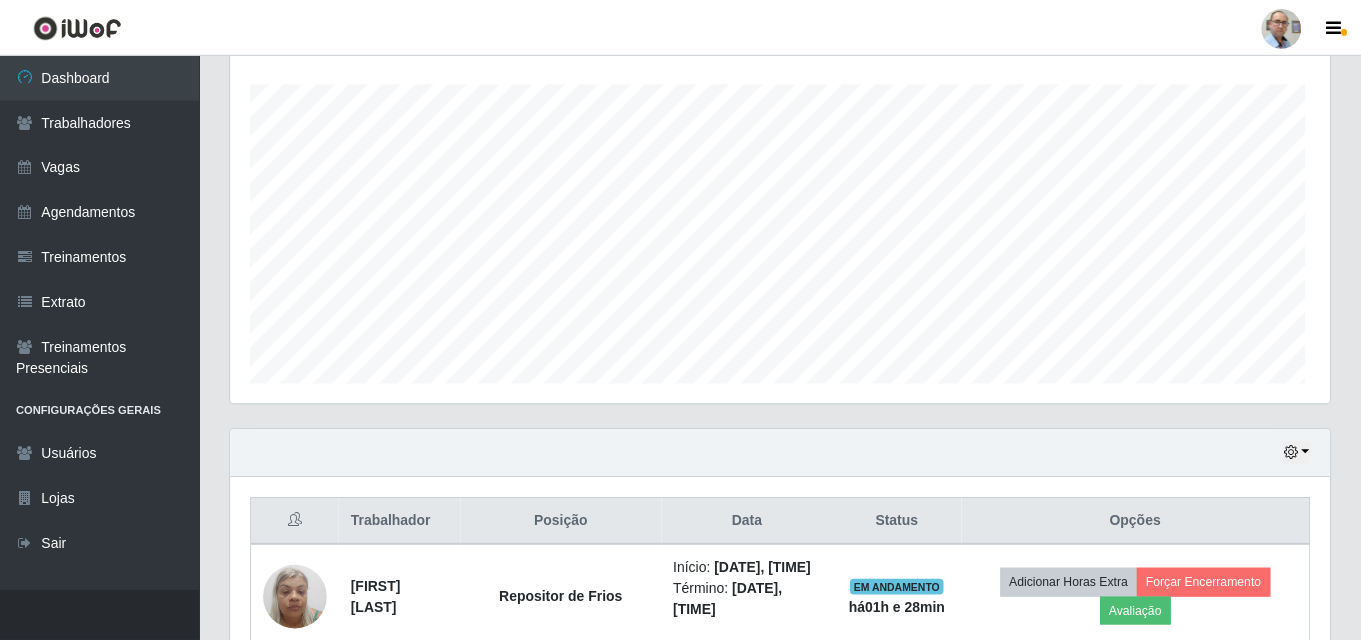 scroll, scrollTop: 999585, scrollLeft: 998901, axis: both 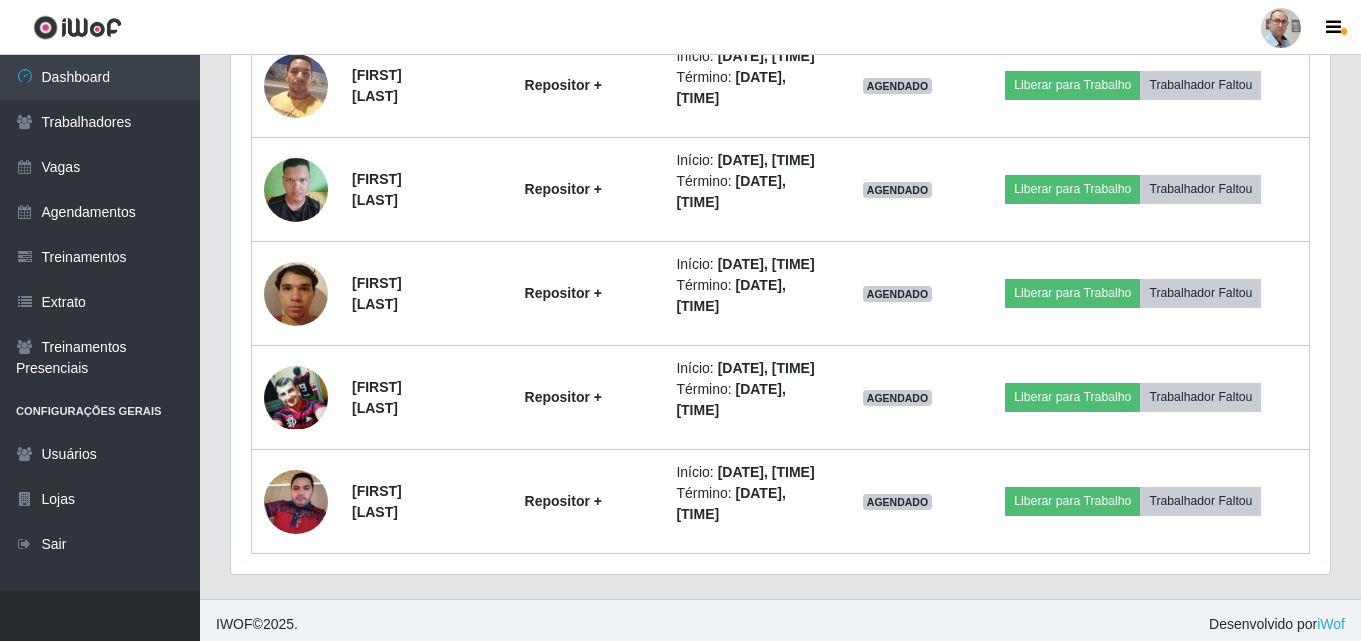 click on "Liberar para Trabalho" at bounding box center [1072, -123] 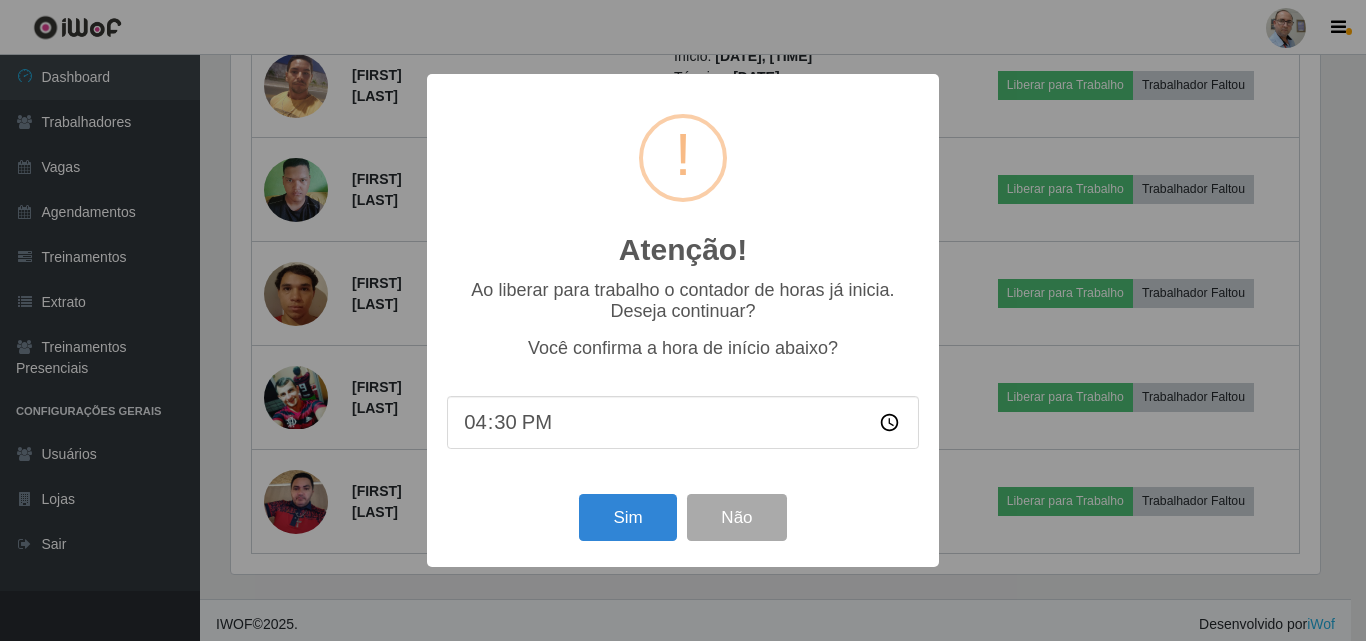 scroll, scrollTop: 999585, scrollLeft: 998911, axis: both 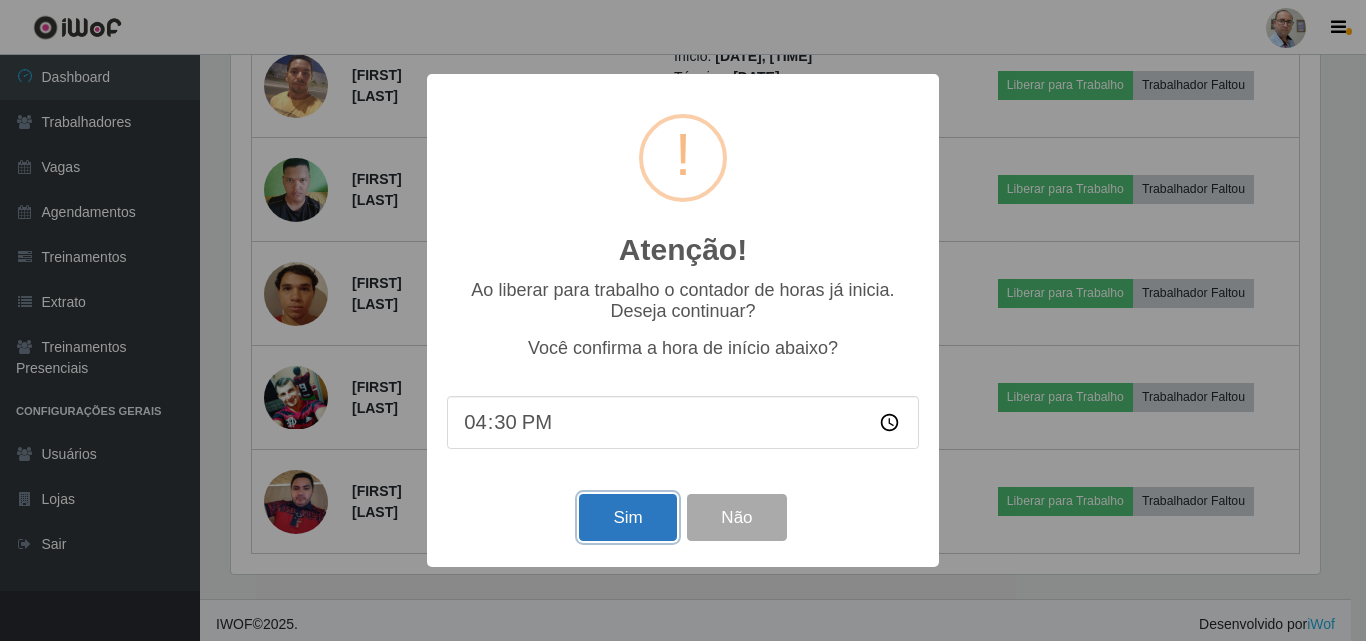 click on "Sim" at bounding box center [627, 517] 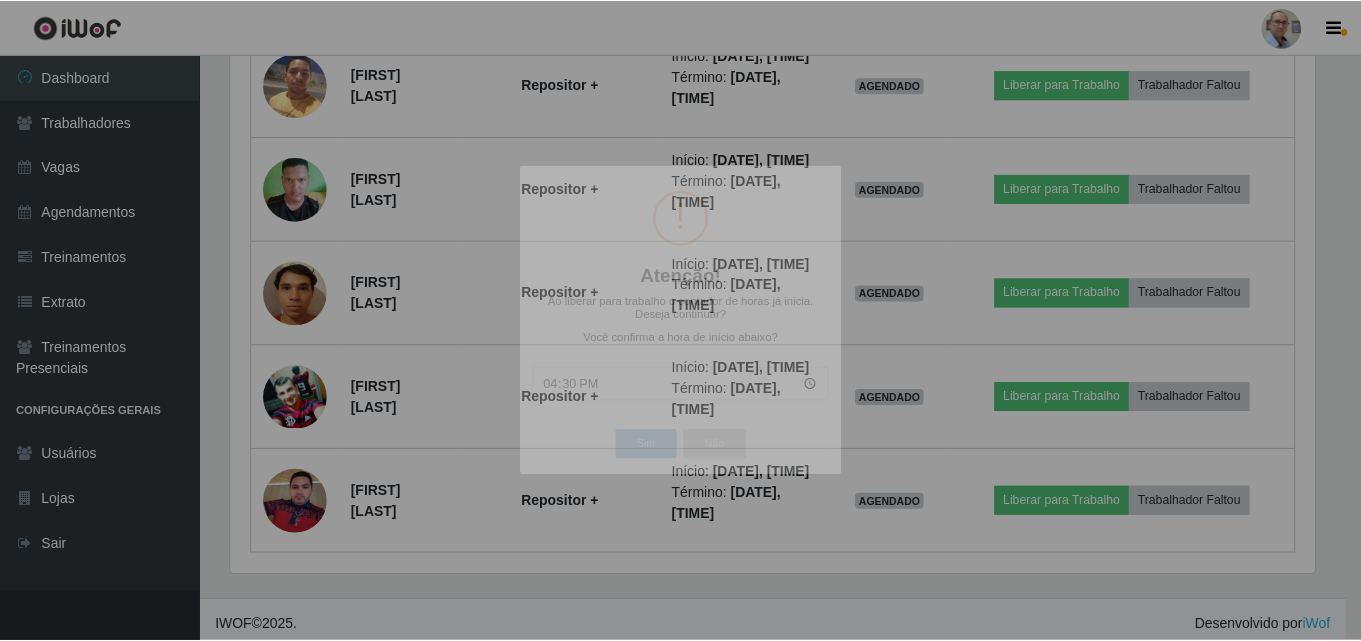 scroll, scrollTop: 999585, scrollLeft: 998901, axis: both 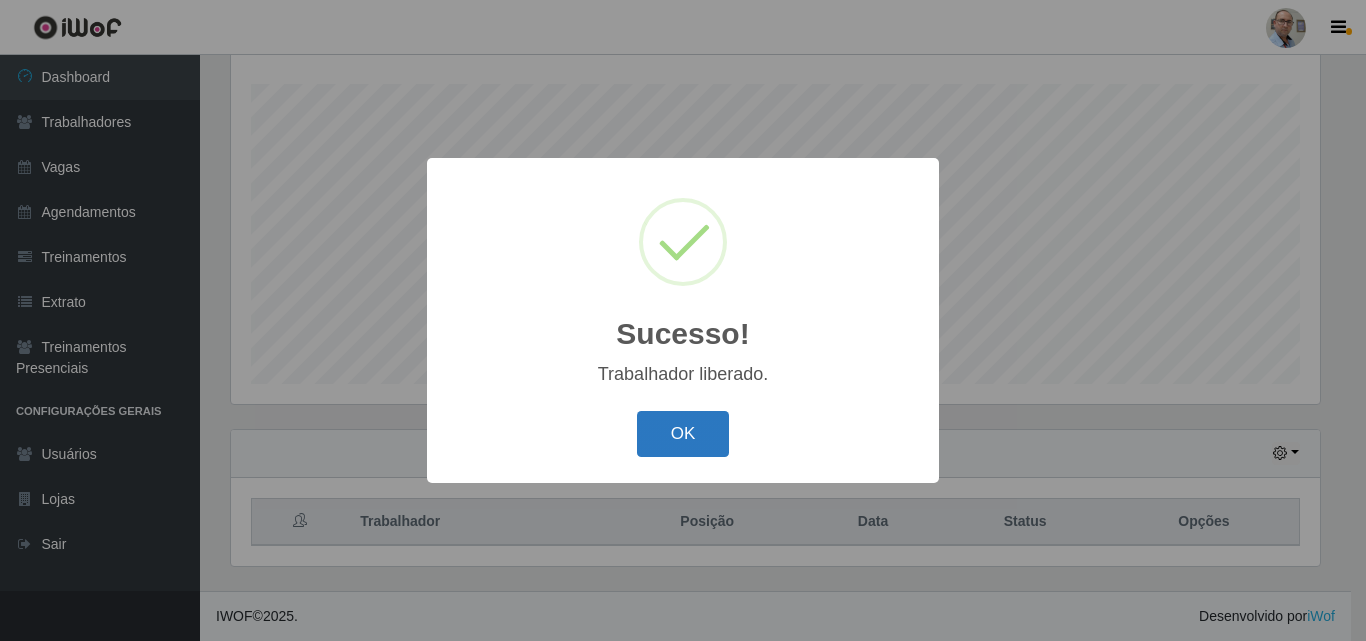click on "OK" at bounding box center (683, 434) 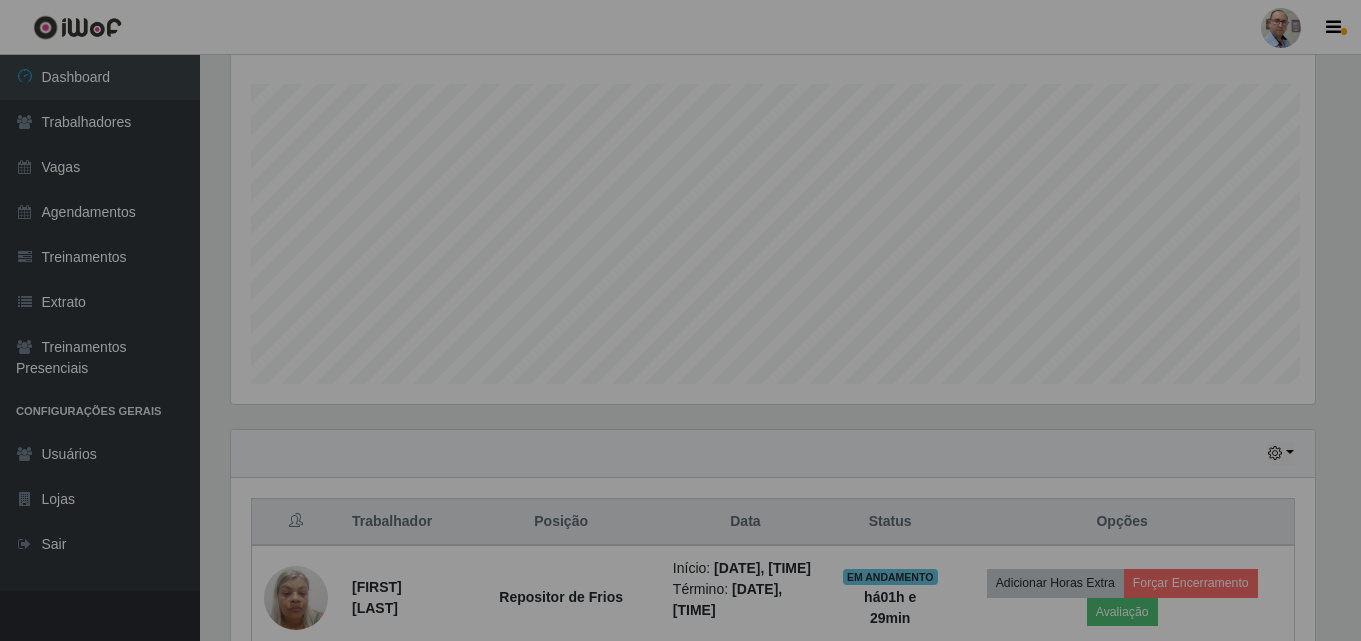 scroll, scrollTop: 999585, scrollLeft: 998901, axis: both 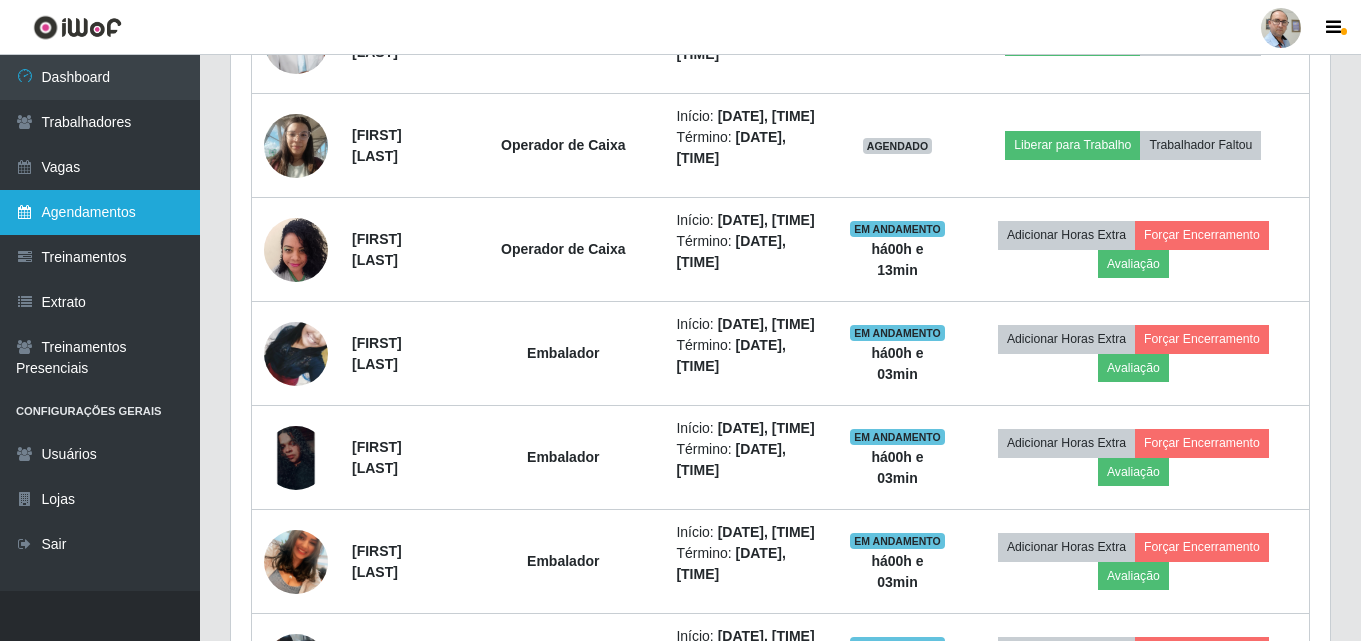 click on "Agendamentos" at bounding box center [100, 212] 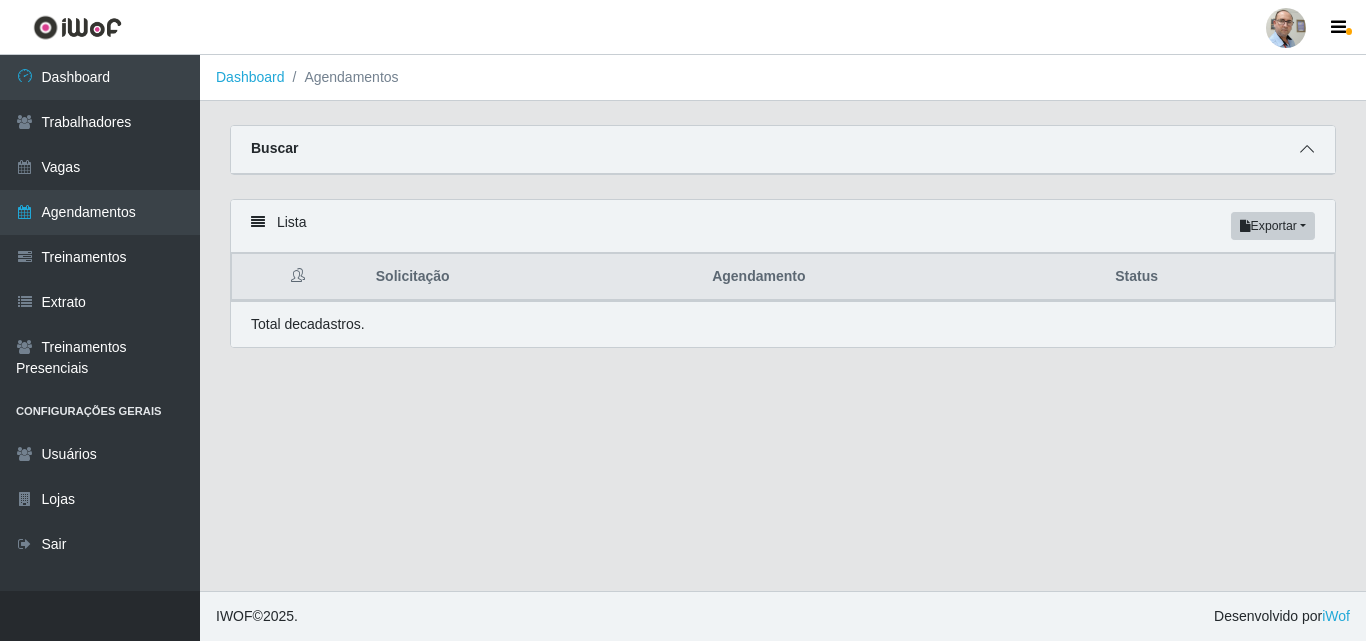 click at bounding box center [1307, 149] 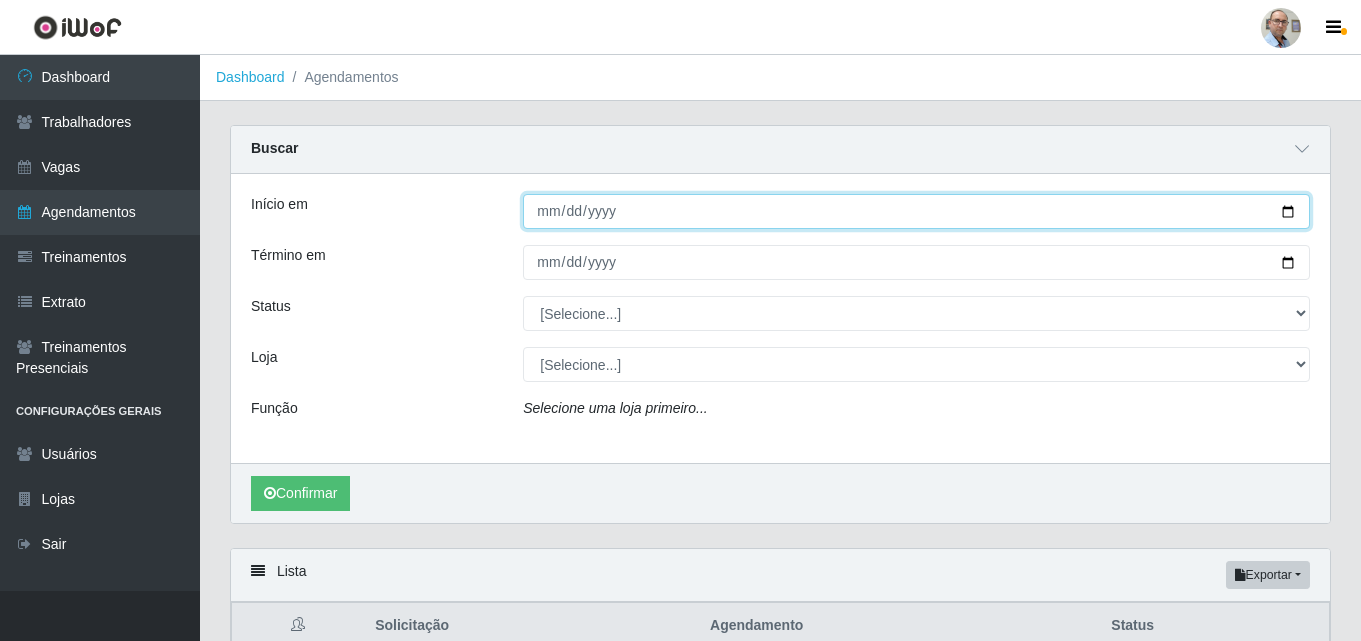click on "Início em" at bounding box center [916, 211] 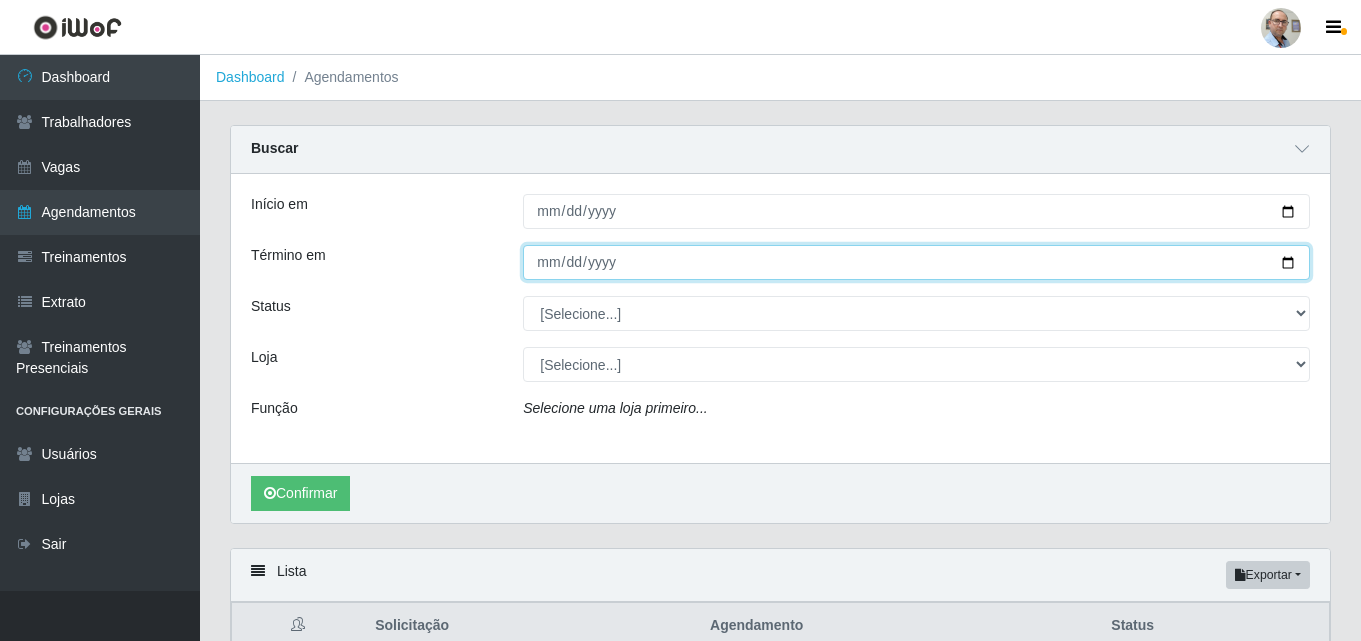 click on "Término em" at bounding box center [916, 262] 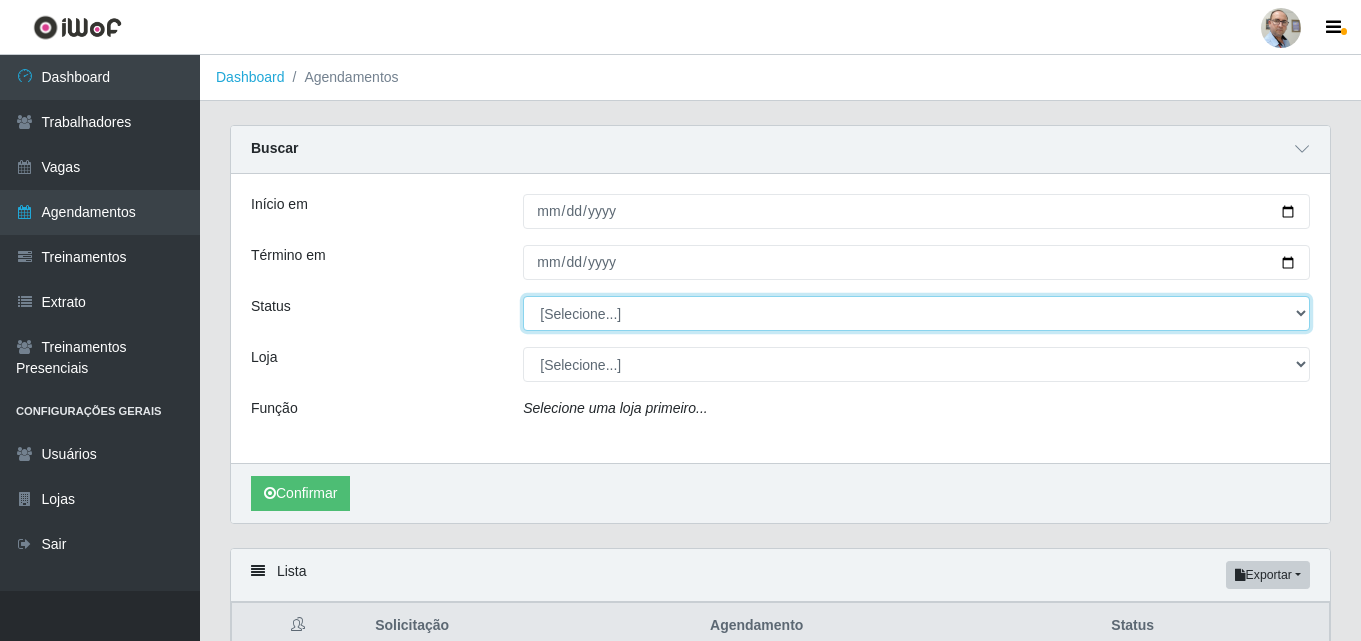 click on "[Selecione...] AGENDADO AGUARDANDO LIBERAR EM ANDAMENTO EM REVISÃO FINALIZADO CANCELADO FALTA" at bounding box center [916, 313] 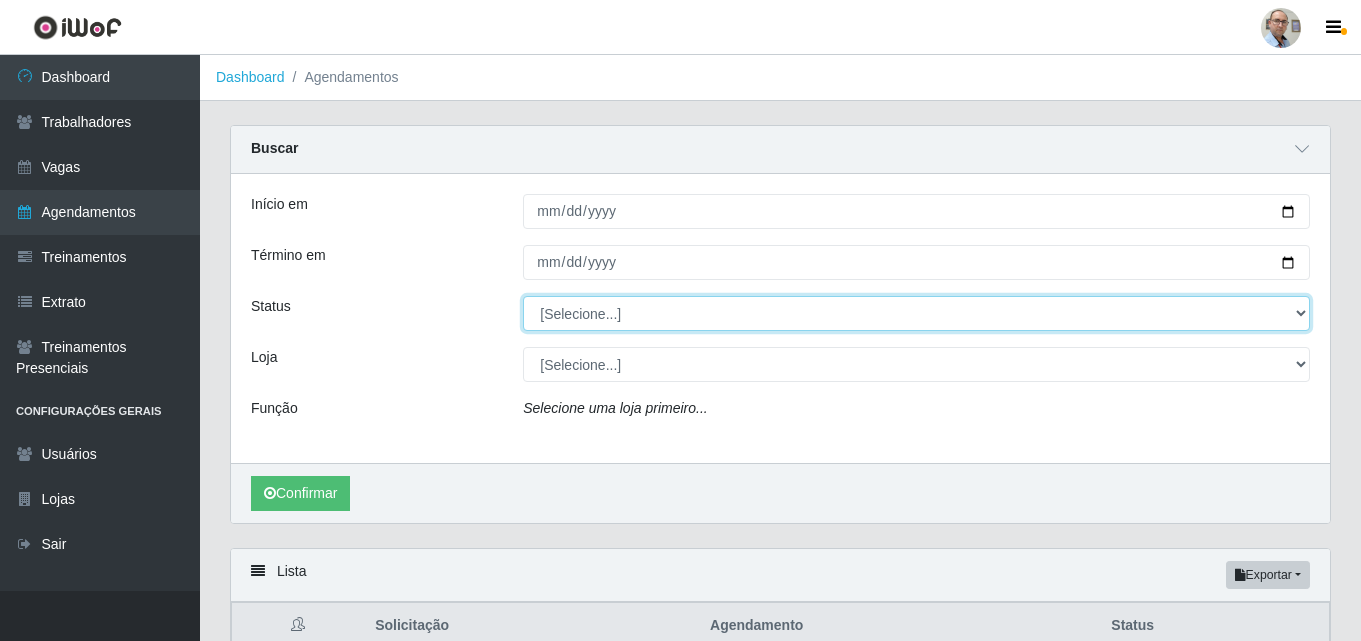 select on "FINALIZADO" 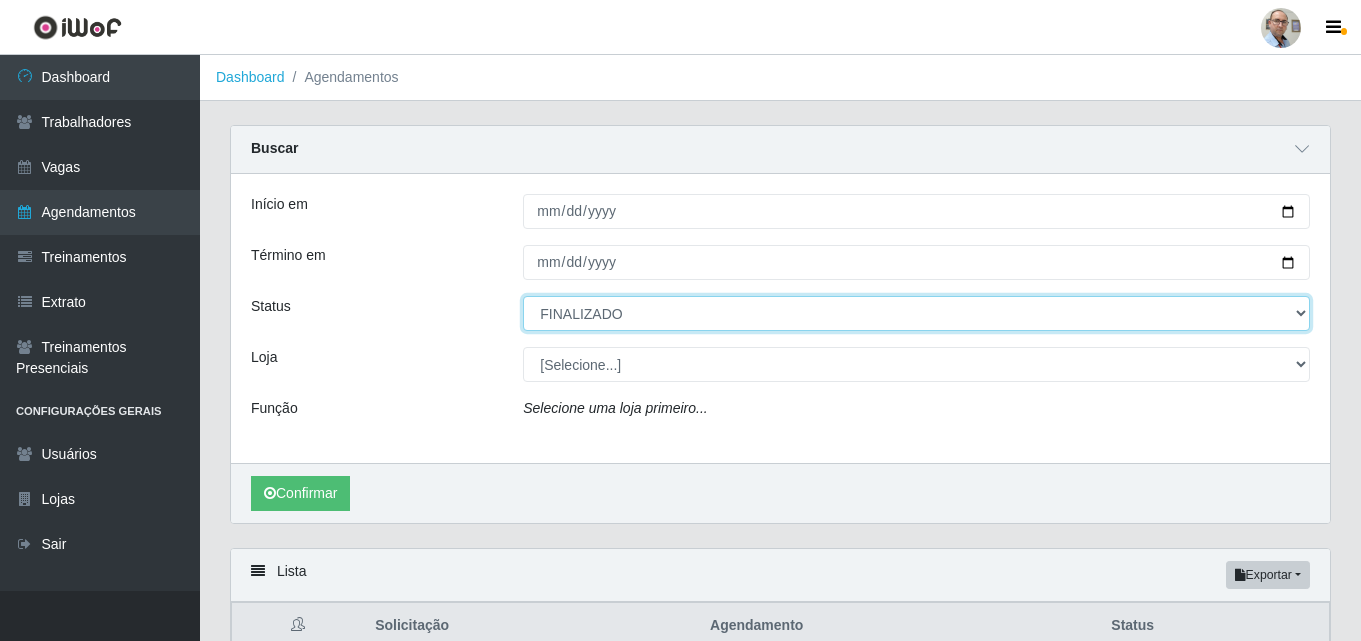 click on "[Selecione...] AGENDADO AGUARDANDO LIBERAR EM ANDAMENTO EM REVISÃO FINALIZADO CANCELADO FALTA" at bounding box center [916, 313] 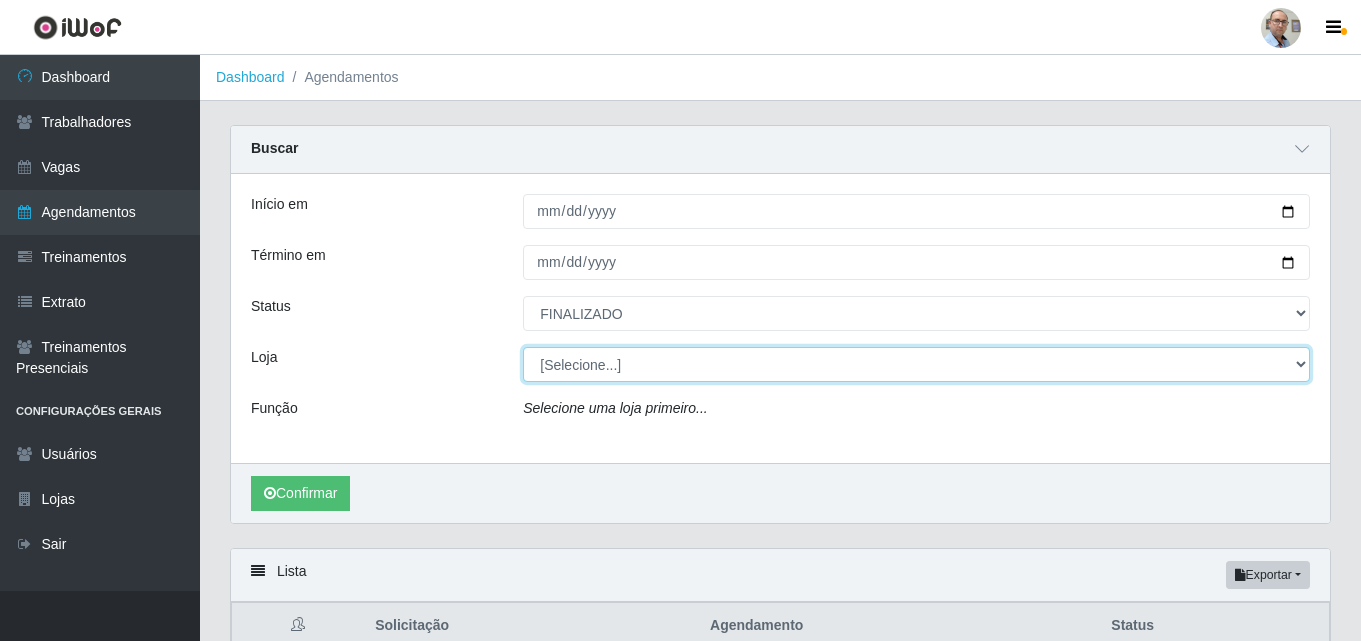 click on "[Selecione...] Mar Vermelho - Loja 04" at bounding box center (916, 364) 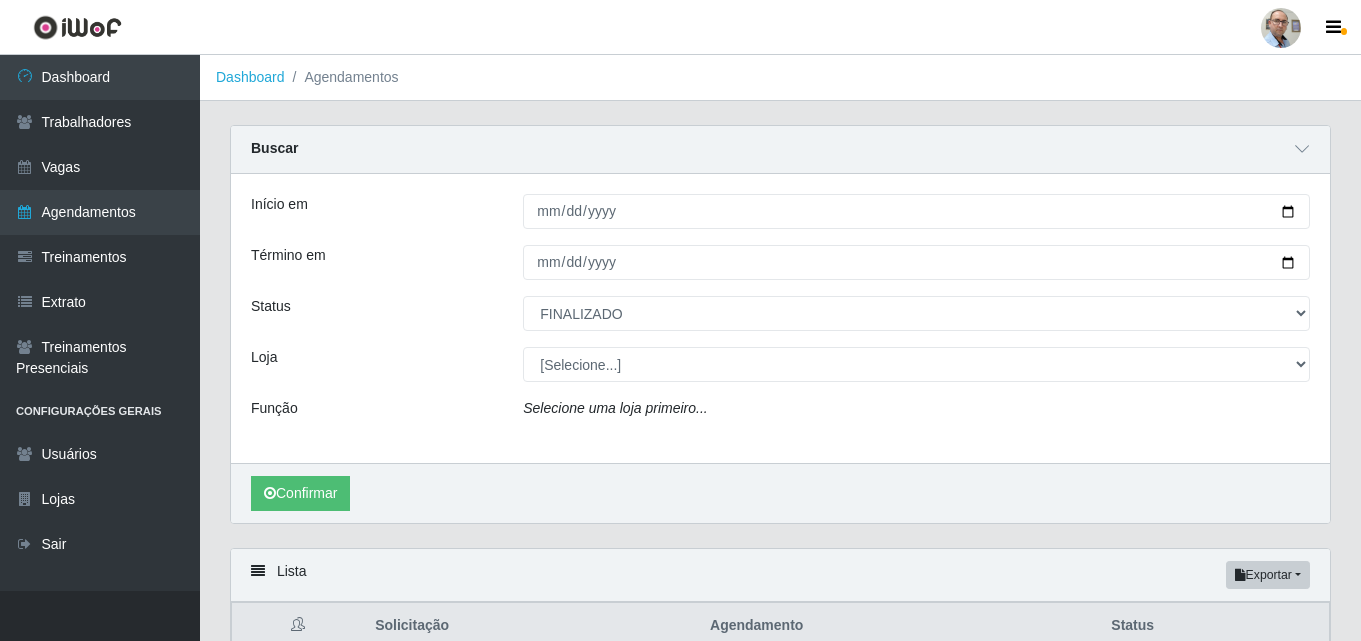 click on "Início em [DATE] Término em [DATE] Status [Selecione...] AGENDADO AGUARDANDO LIBERAR EM ANDAMENTO EM REVISÃO FINALIZADO CANCELADO FALTA Loja [Selecione...] Mar Vermelho - Loja 04 Função Selecione uma loja primeiro..." at bounding box center (780, 318) 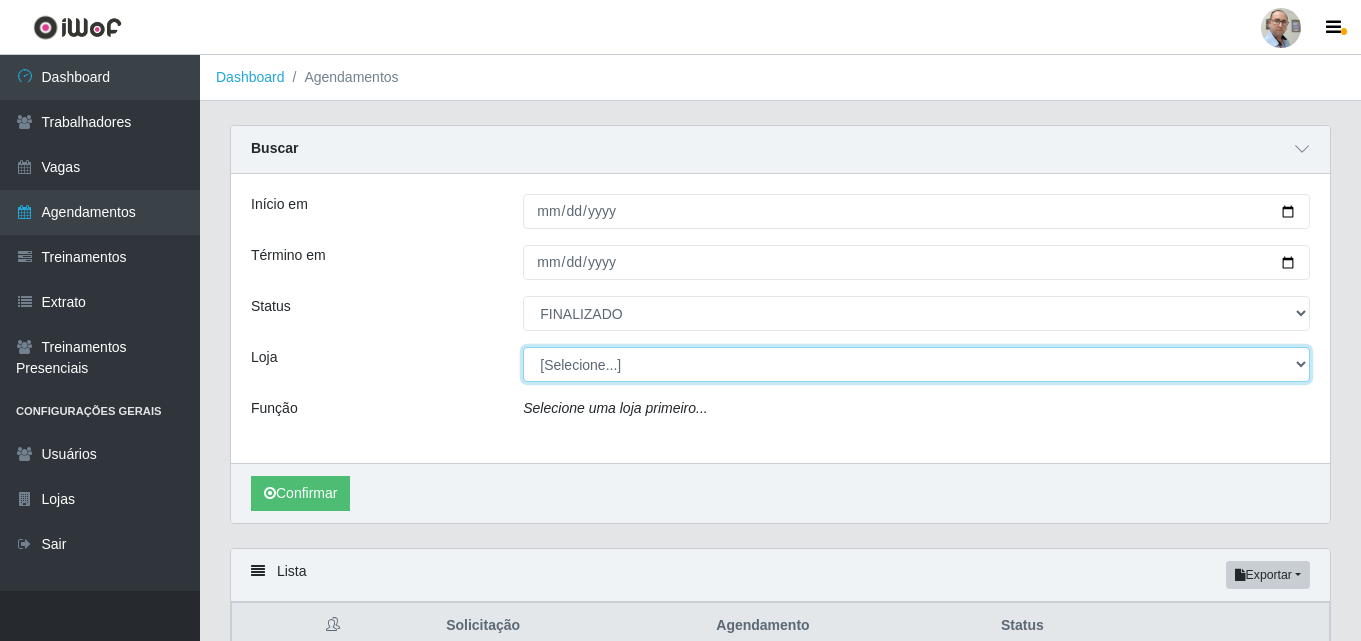 click on "[Selecione...] Mar Vermelho - Loja 04" at bounding box center (916, 364) 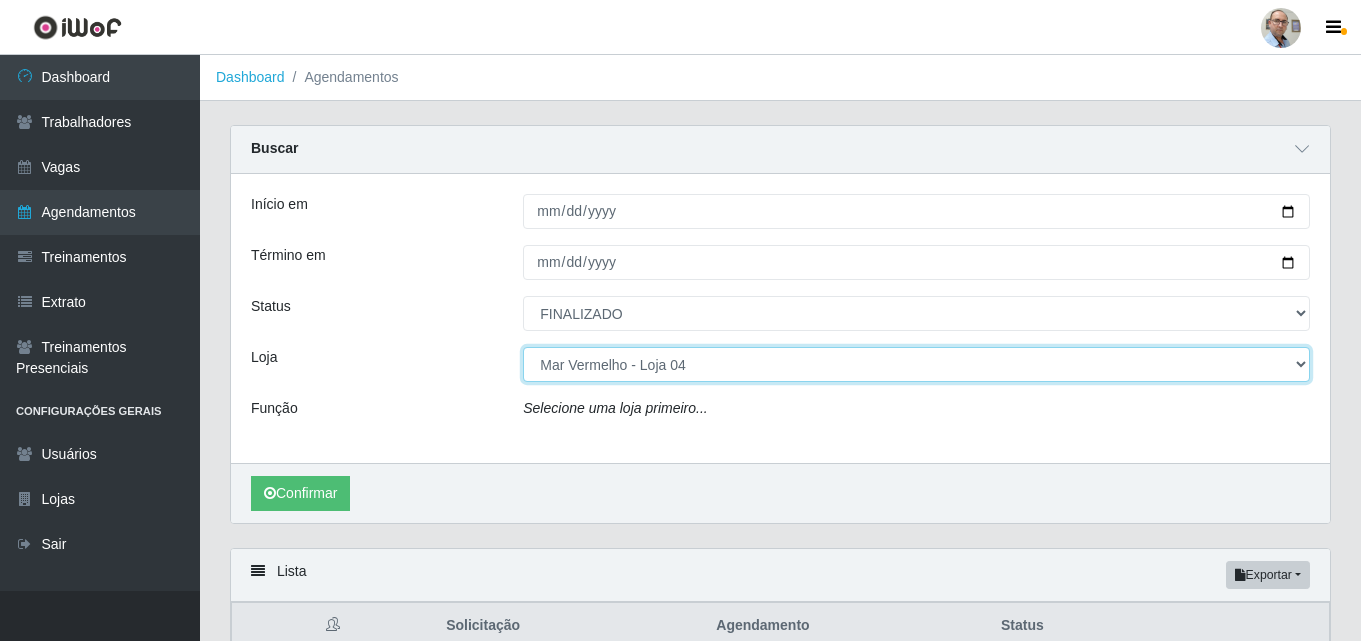 click on "[Selecione...] Mar Vermelho - Loja 04" at bounding box center (916, 364) 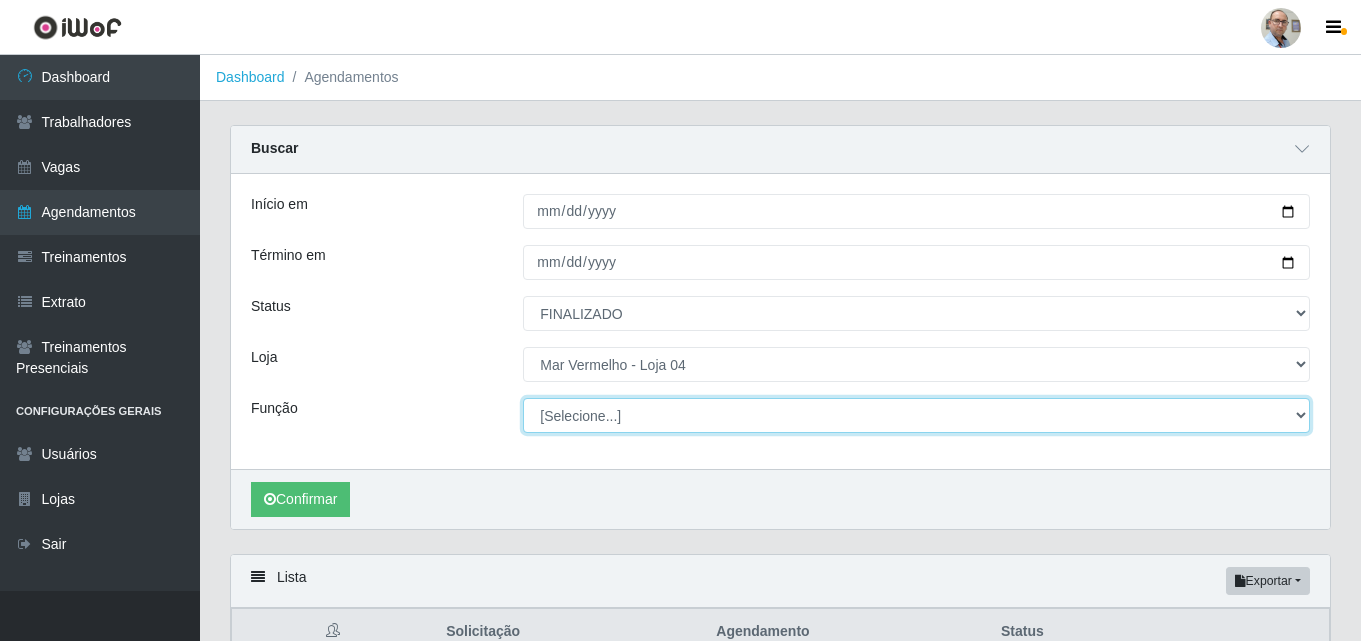 drag, startPoint x: 628, startPoint y: 381, endPoint x: 615, endPoint y: 413, distance: 34.539833 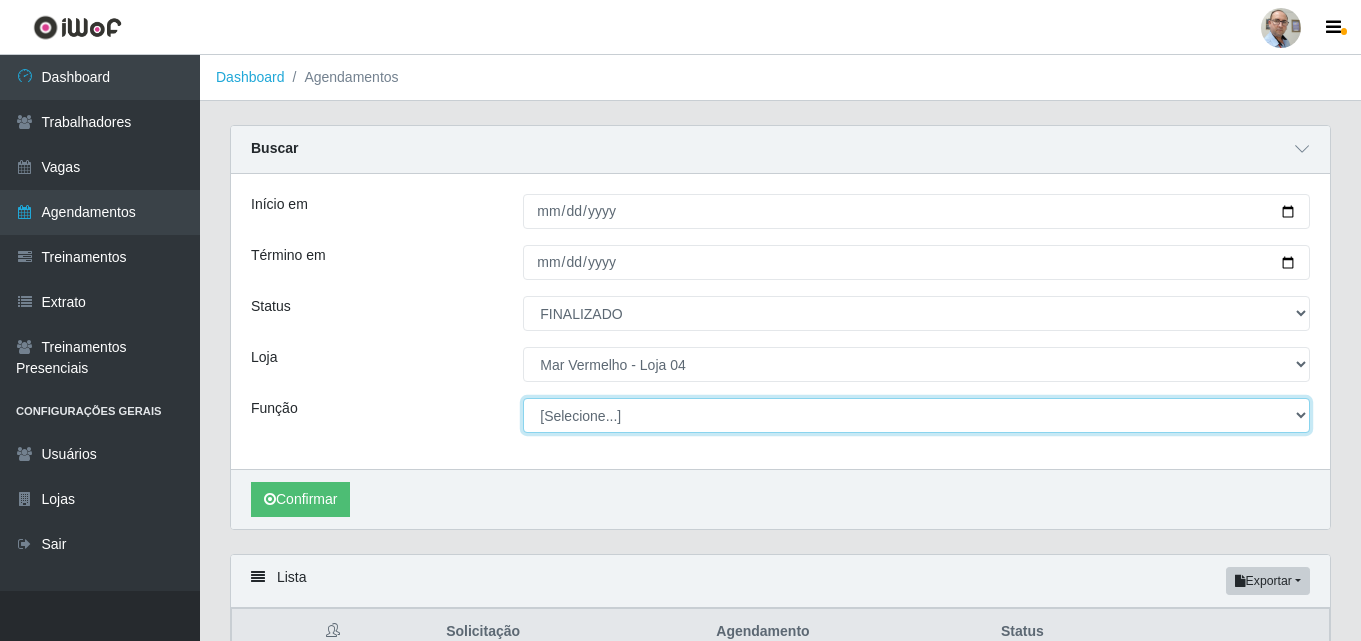 select on "1" 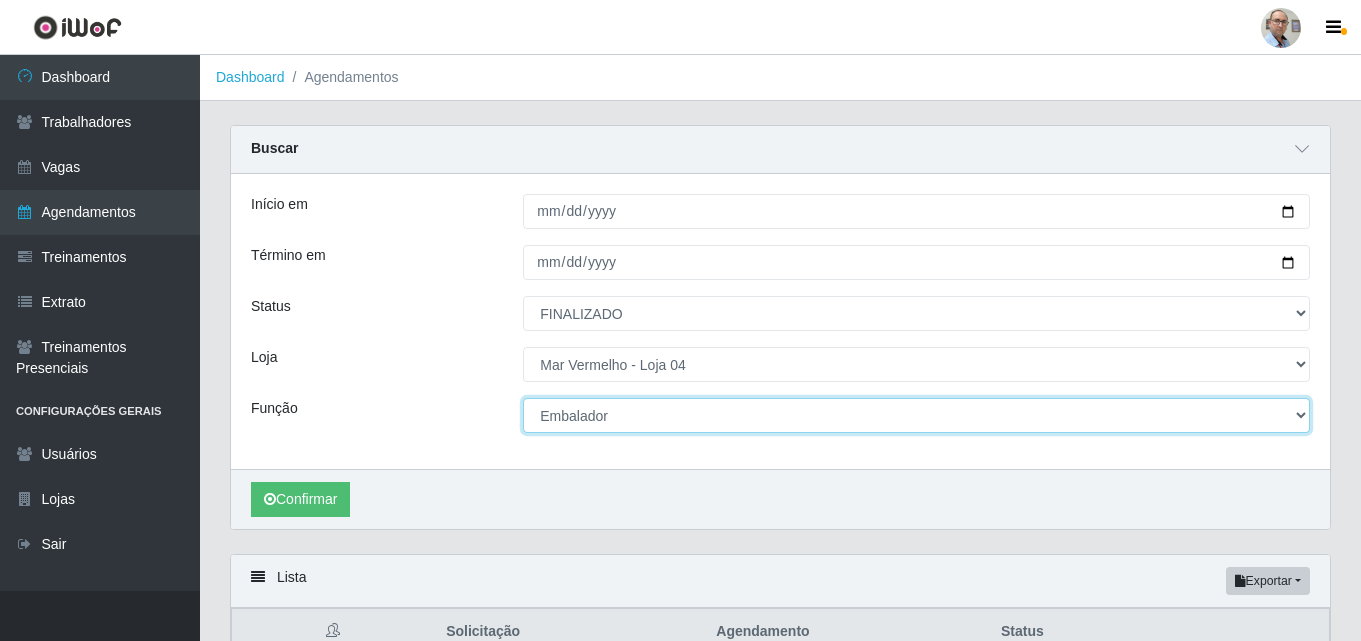 click on "[Selecione...] ASG ASG + ASG ++ Auxiliar de Depósito  Auxiliar de Depósito + Auxiliar de Depósito ++ Auxiliar de Estacionamento Auxiliar de Estacionamento + Auxiliar de Estacionamento ++ Balconista de Frios Balconista de Frios + Balconista de Padaria  Balconista de Padaria + Embalador Embalador + Embalador ++ Operador de Caixa Operador de Caixa + Operador de Caixa ++ Repositor  Repositor + Repositor ++ Repositor de Frios Repositor de Frios + Repositor de Frios ++ Repositor de Hortifruti Repositor de Hortifruti + Repositor de Hortifruti ++" at bounding box center [916, 415] 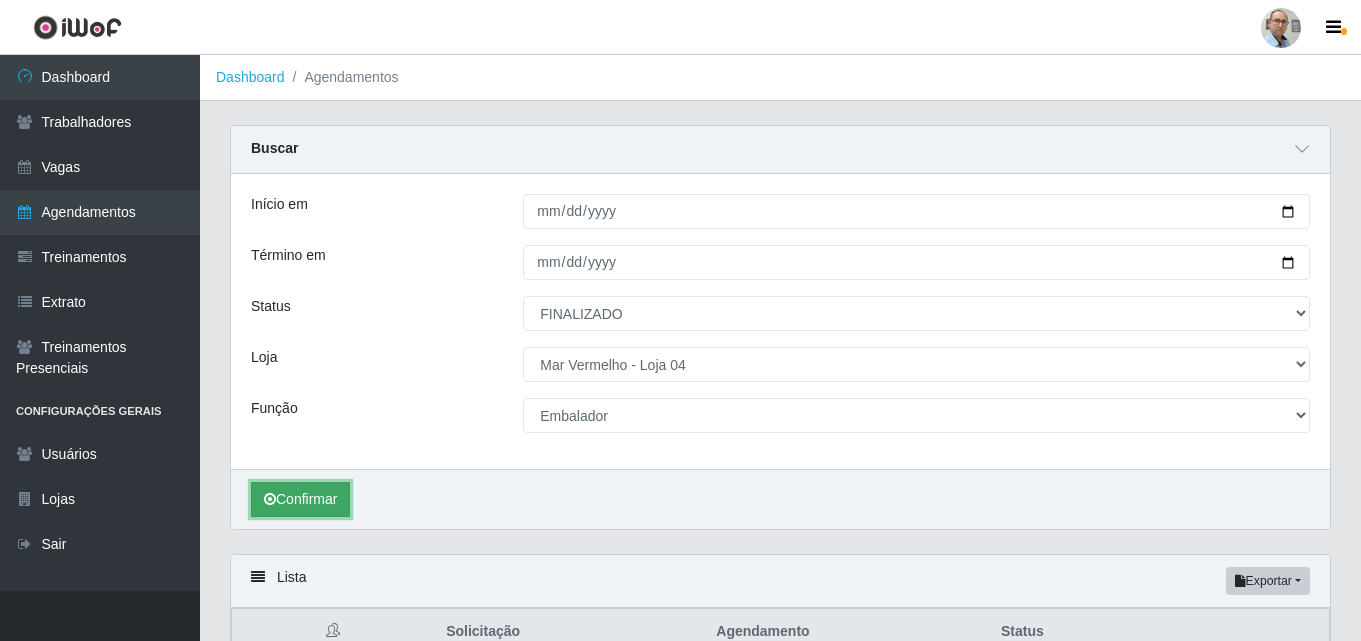 click on "Confirmar" at bounding box center [300, 499] 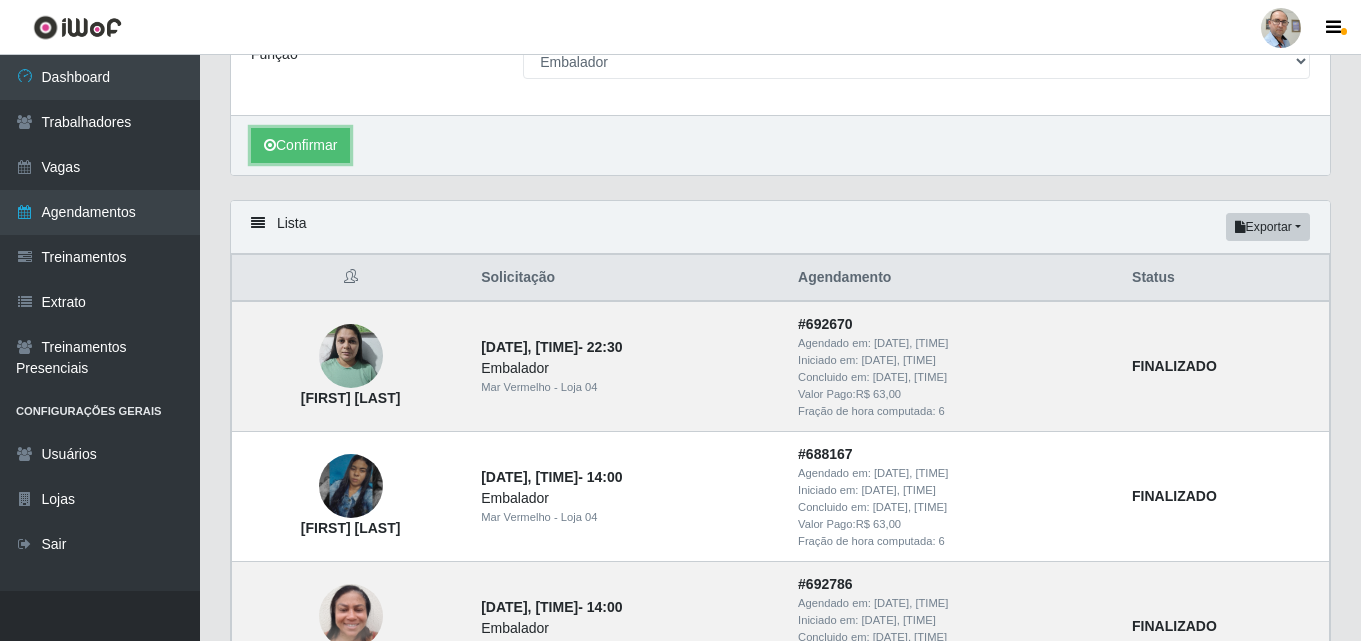 scroll, scrollTop: 400, scrollLeft: 0, axis: vertical 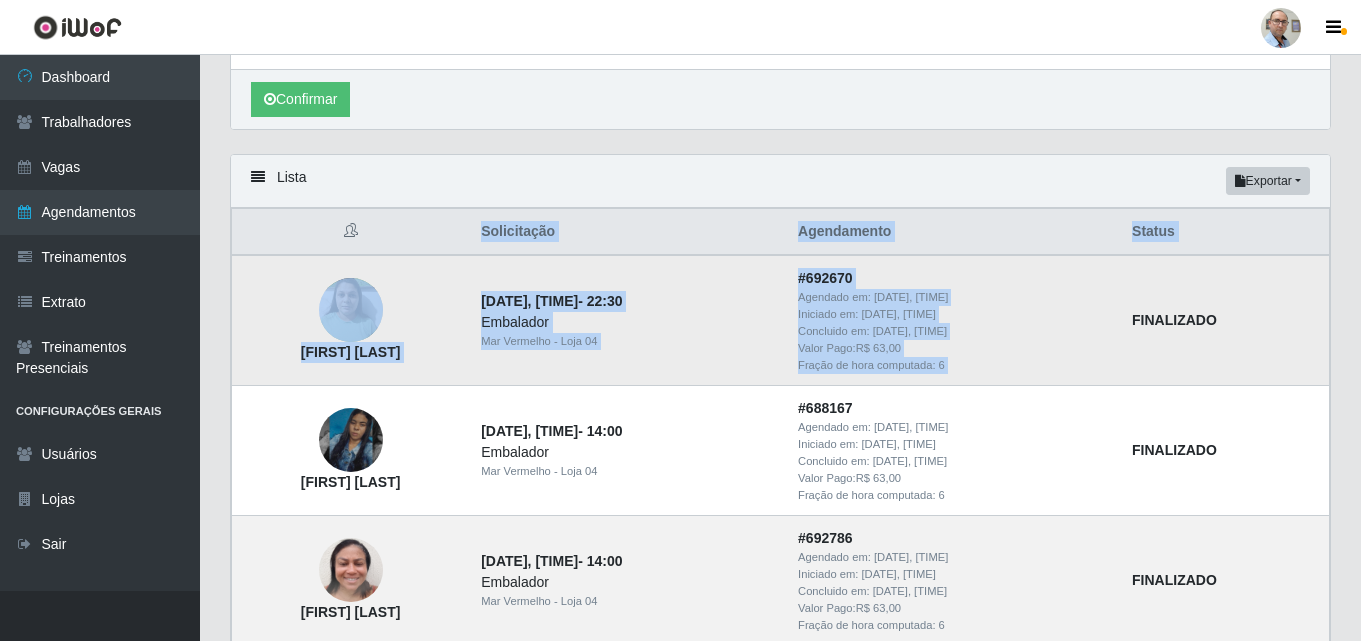 drag, startPoint x: 1182, startPoint y: 321, endPoint x: 1304, endPoint y: 309, distance: 122.588745 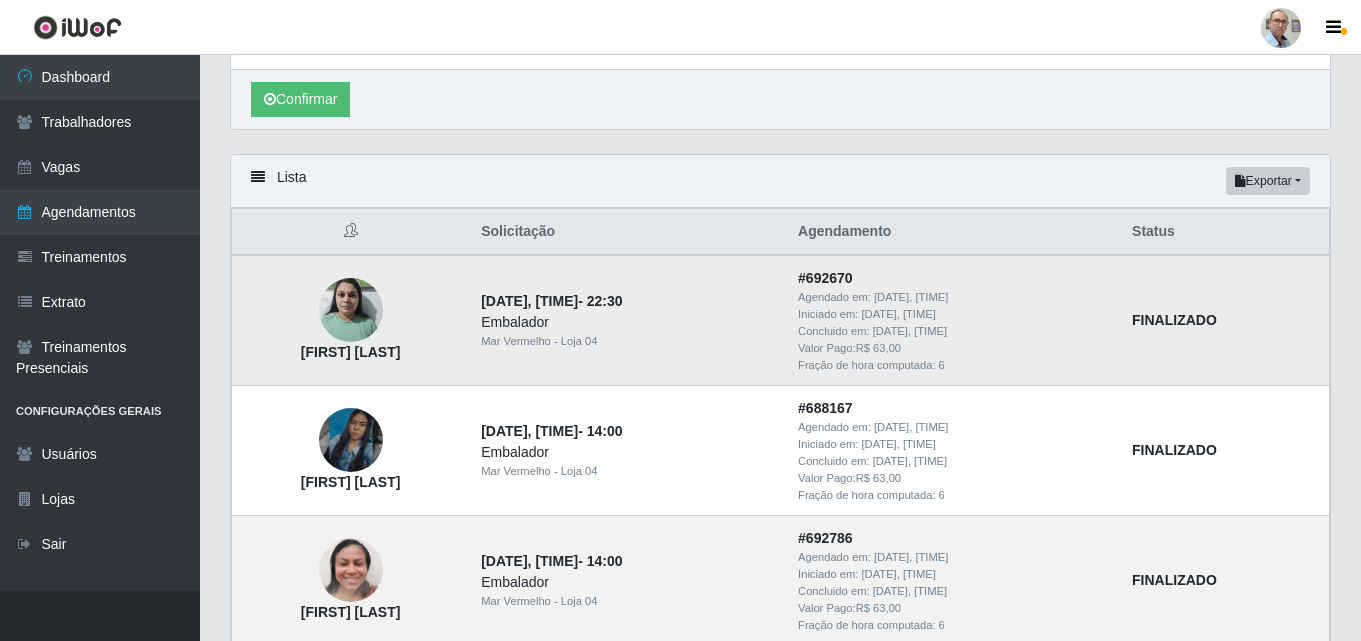 click on "[DATE], [TIME]  -   [TIME] Embalador Mar Vermelho - Loja 04" at bounding box center (627, 320) 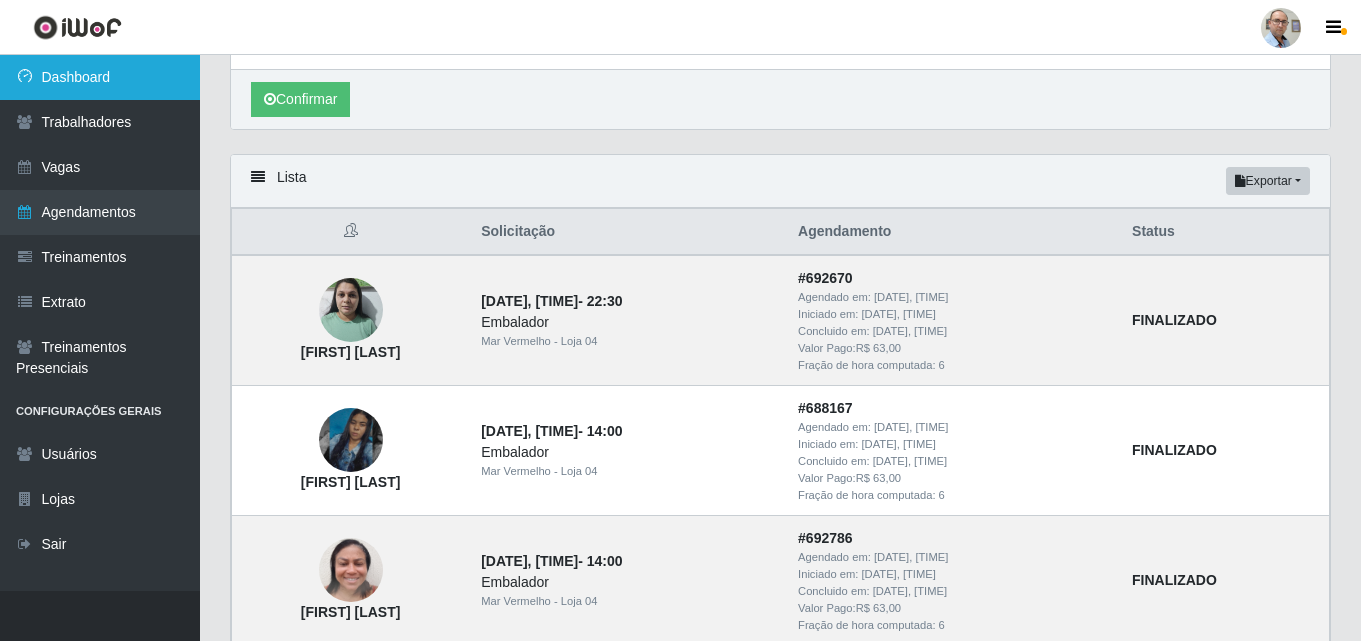 click on "Dashboard" at bounding box center (100, 77) 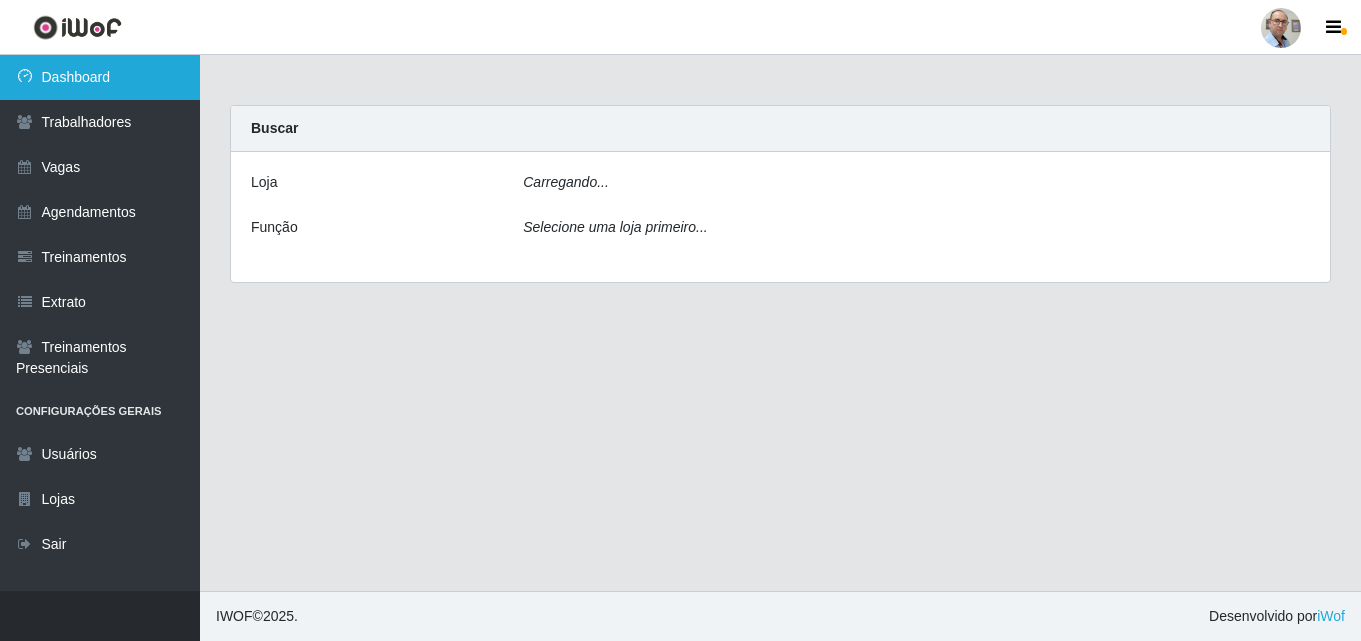 scroll, scrollTop: 0, scrollLeft: 0, axis: both 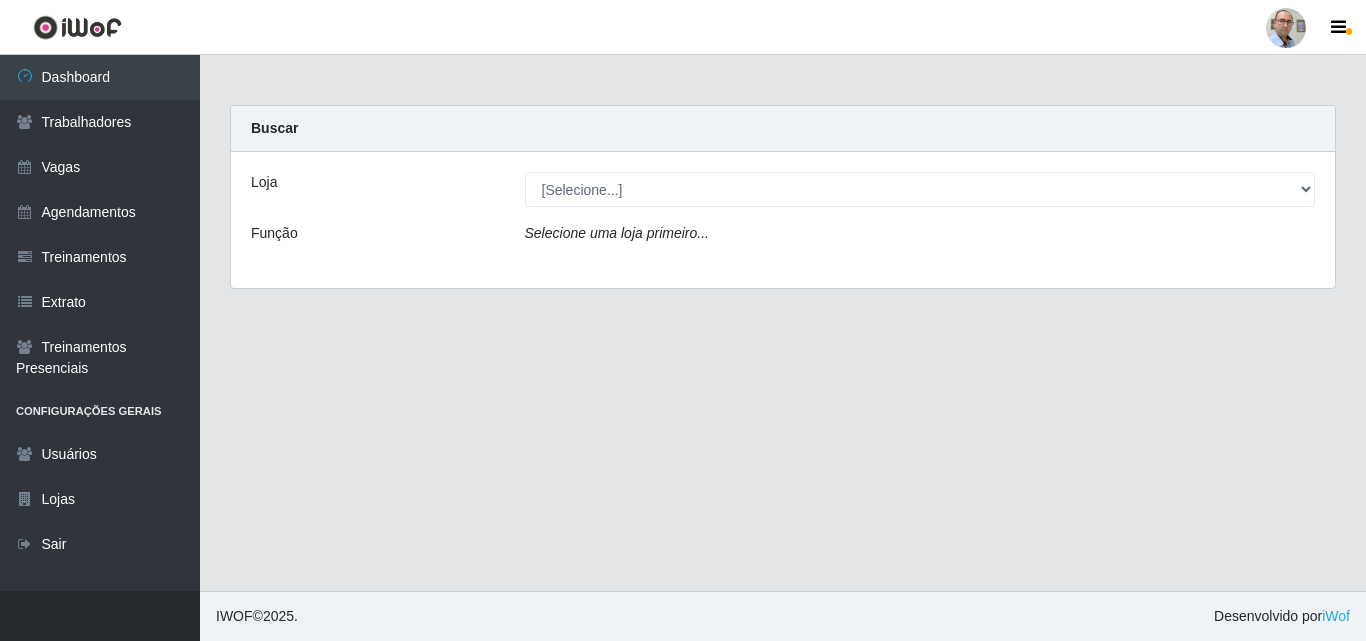 click on "Loja [Selecione...] Mar Vermelho - Loja 04 Função Selecione uma loja primeiro..." at bounding box center [783, 220] 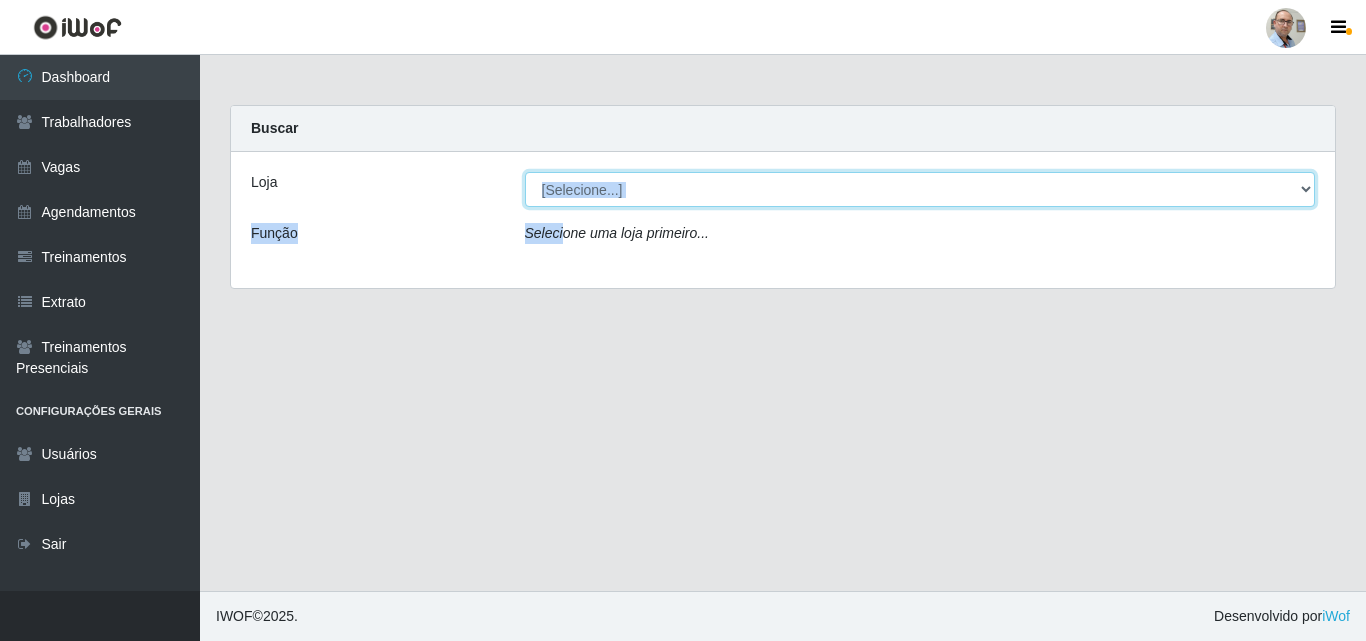 click on "[Selecione...] Mar Vermelho - Loja 04" at bounding box center (920, 189) 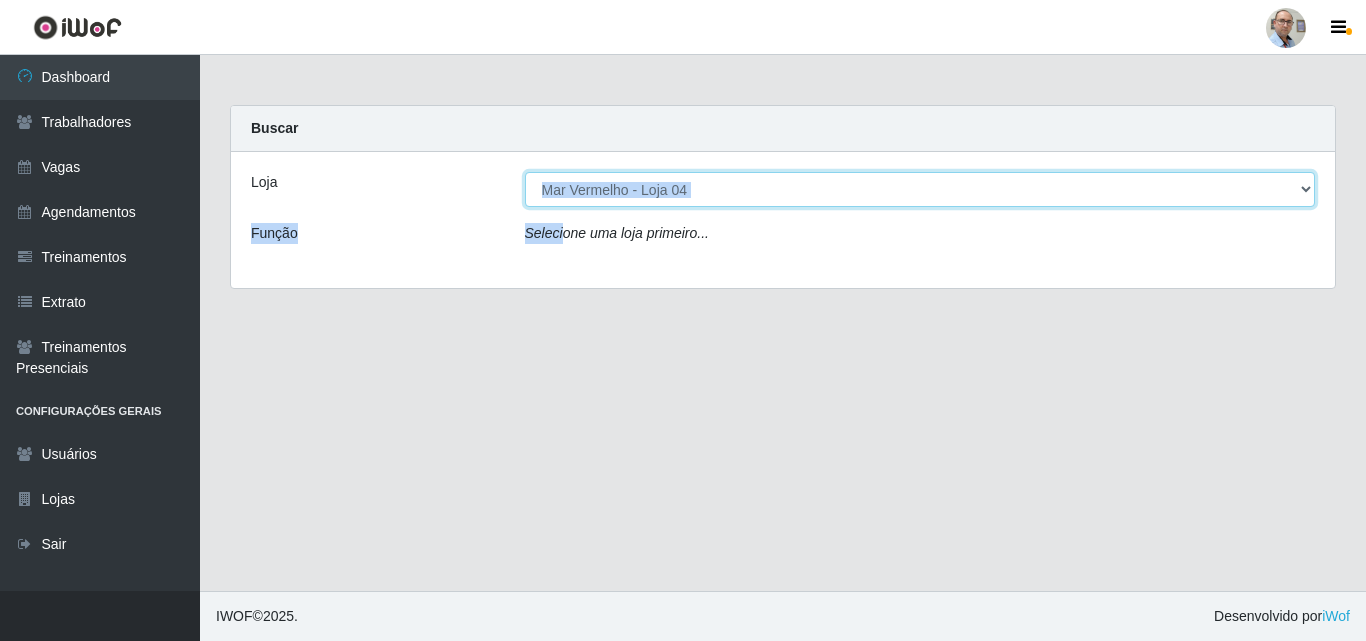 click on "[Selecione...] Mar Vermelho - Loja 04" at bounding box center [920, 189] 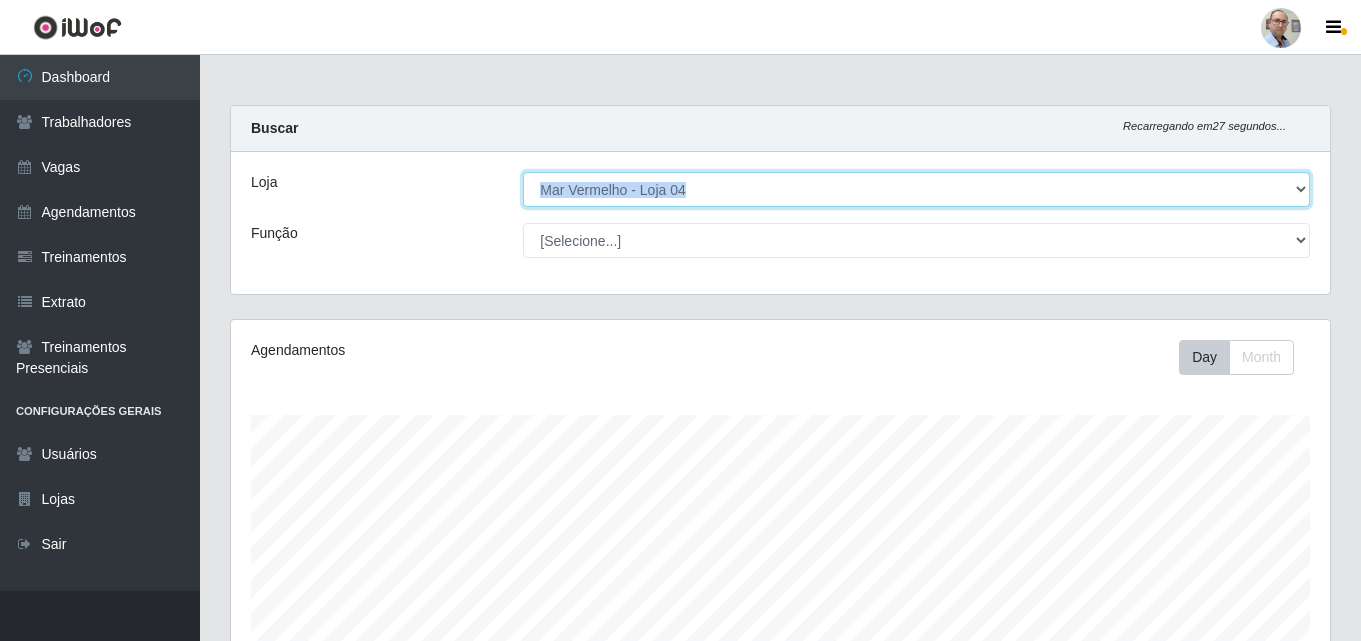 scroll, scrollTop: 999585, scrollLeft: 998901, axis: both 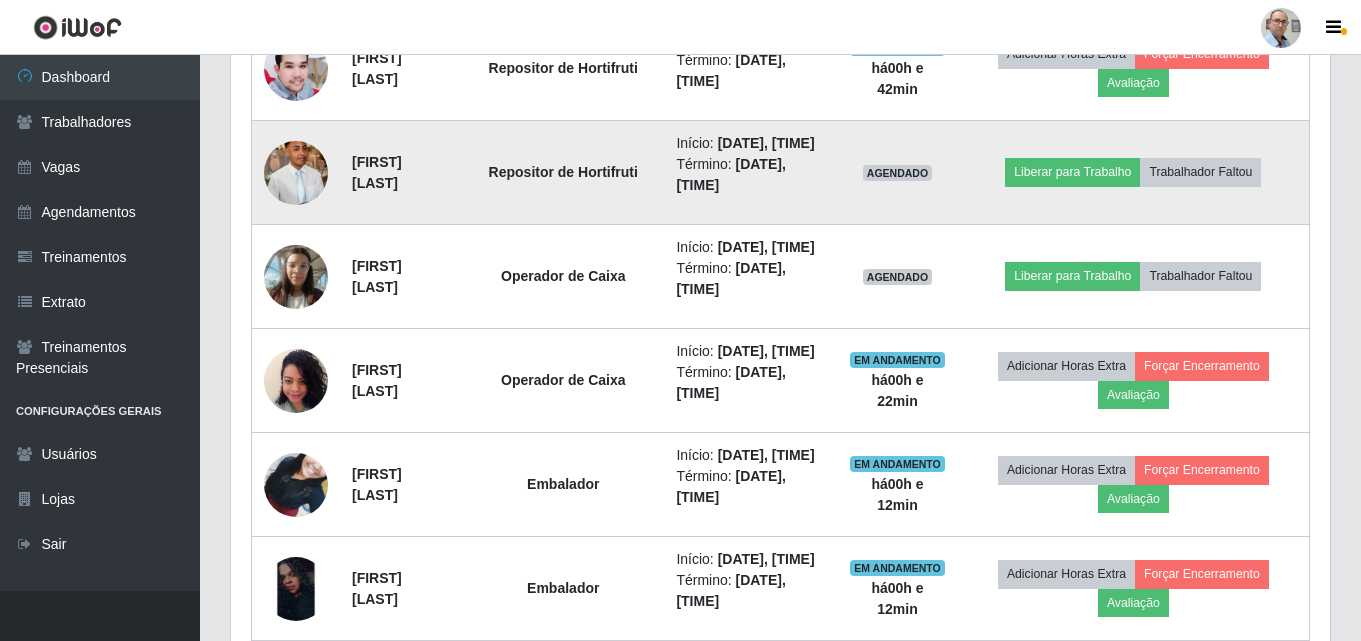 click at bounding box center (296, 173) 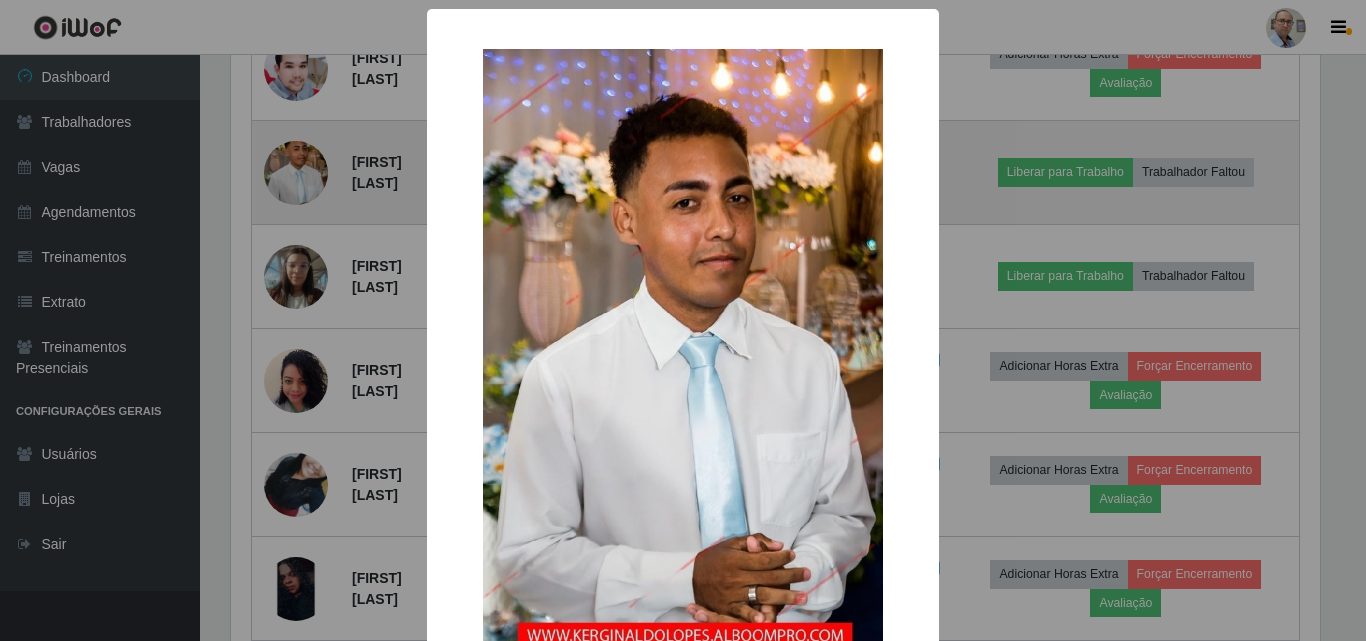scroll, scrollTop: 999585, scrollLeft: 998911, axis: both 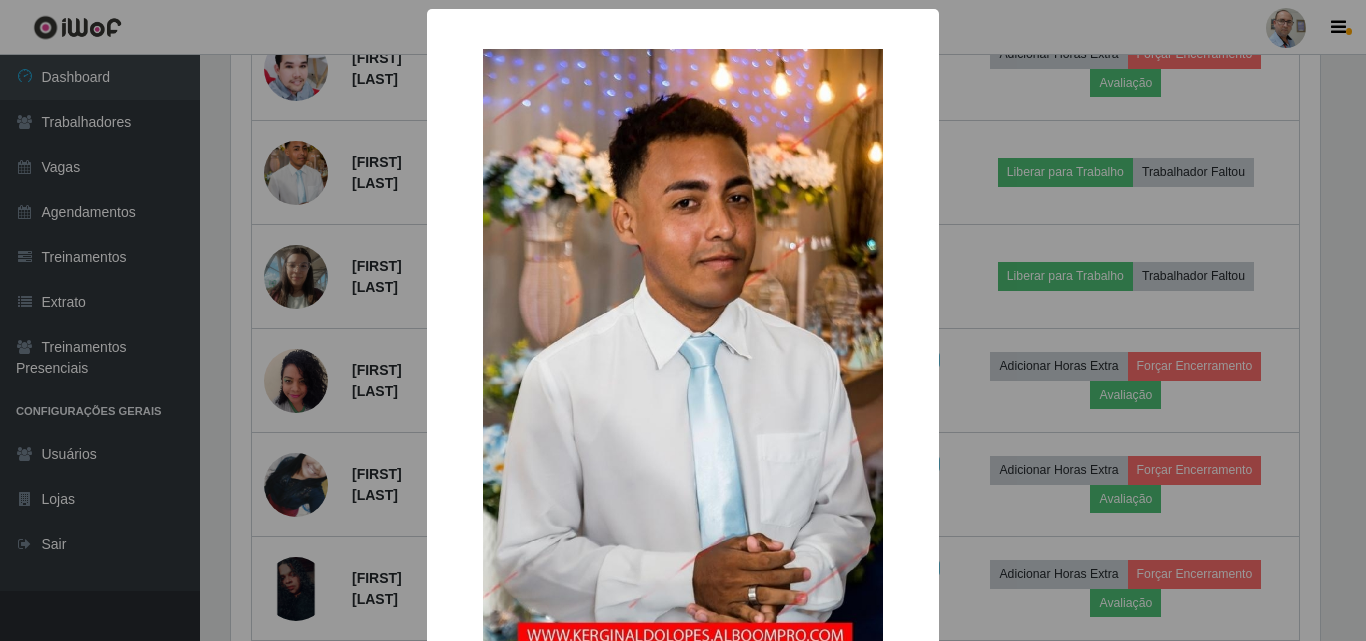type 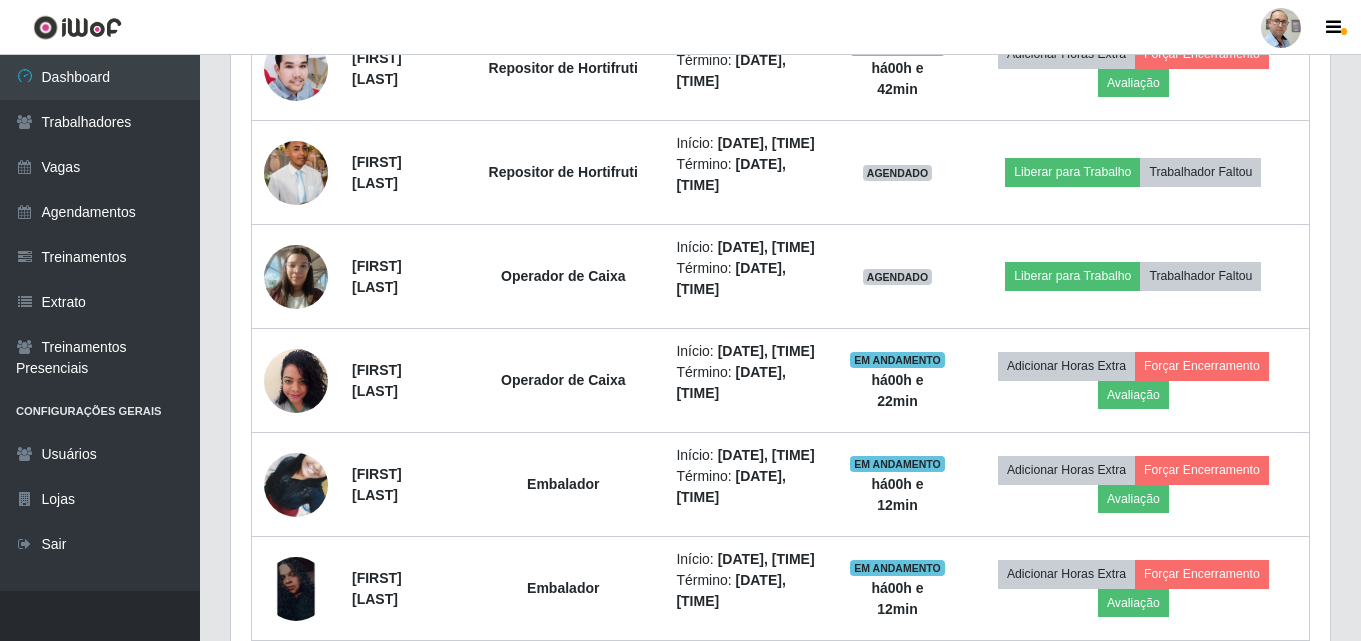 scroll, scrollTop: 999585, scrollLeft: 998901, axis: both 